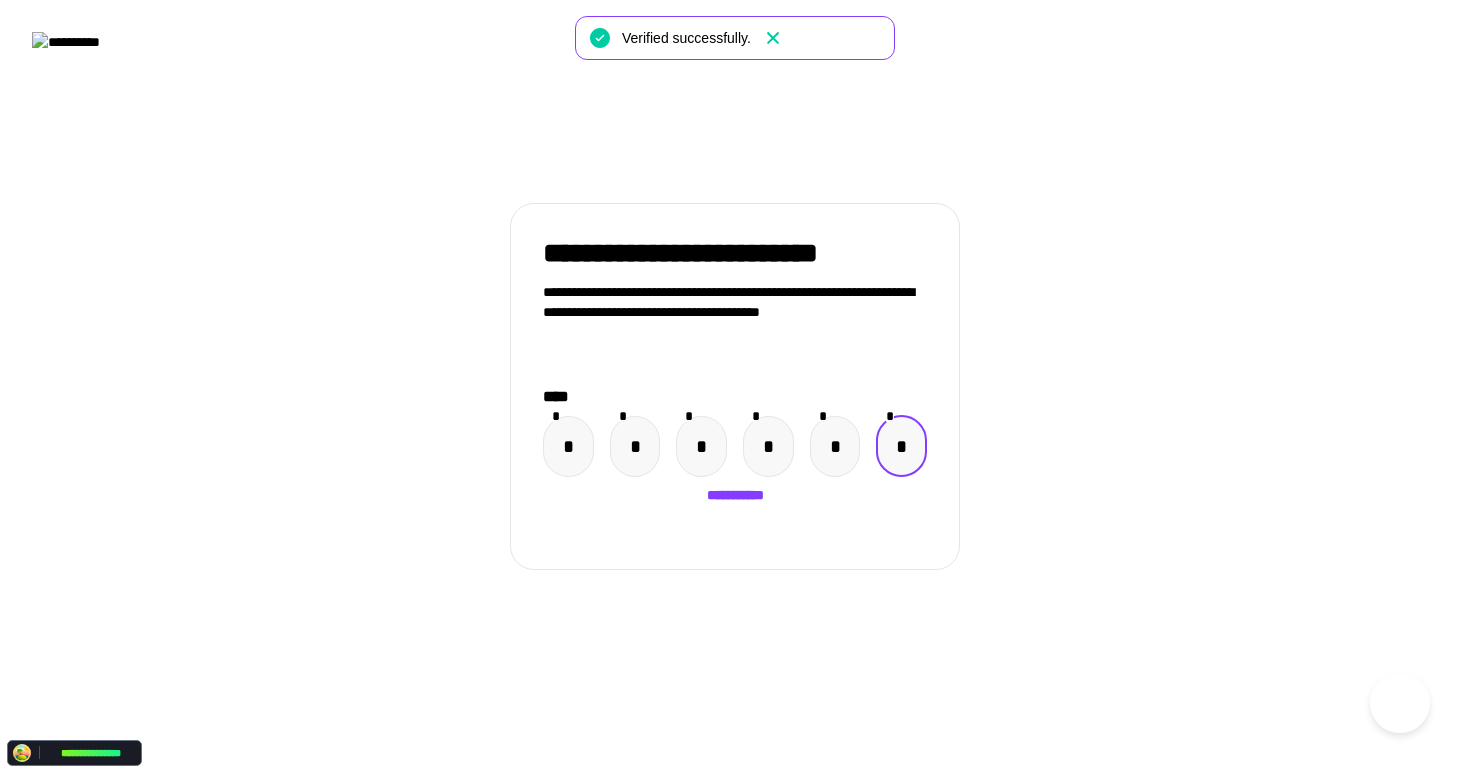 click 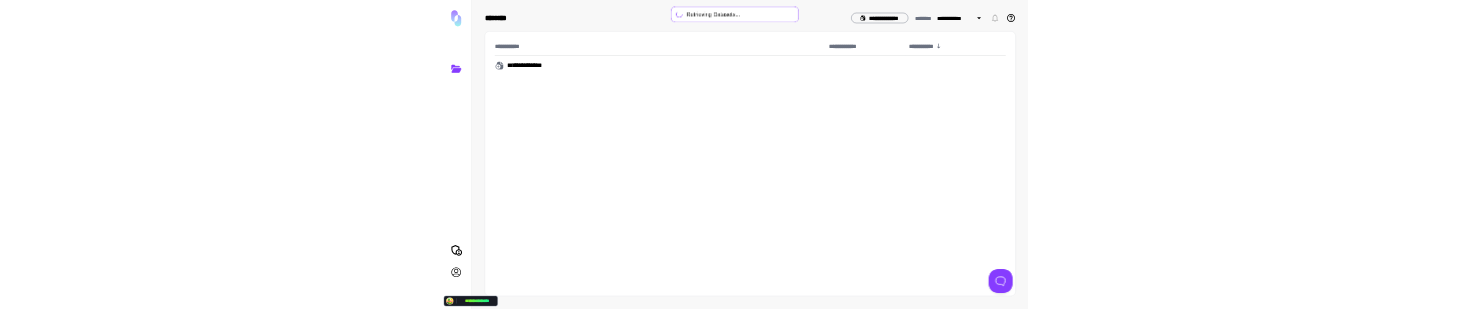 scroll, scrollTop: 0, scrollLeft: 0, axis: both 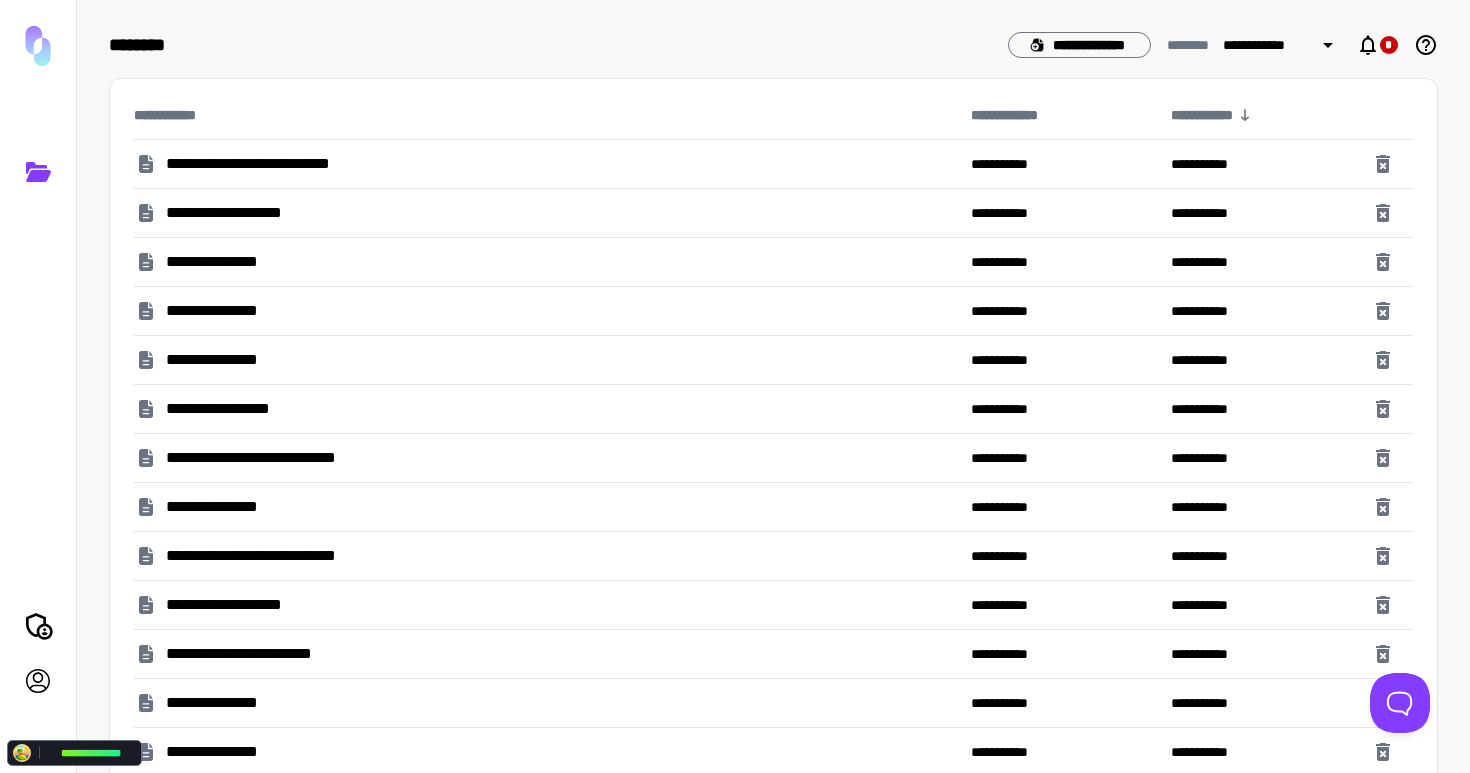 click on "**********" at bounding box center (265, 458) 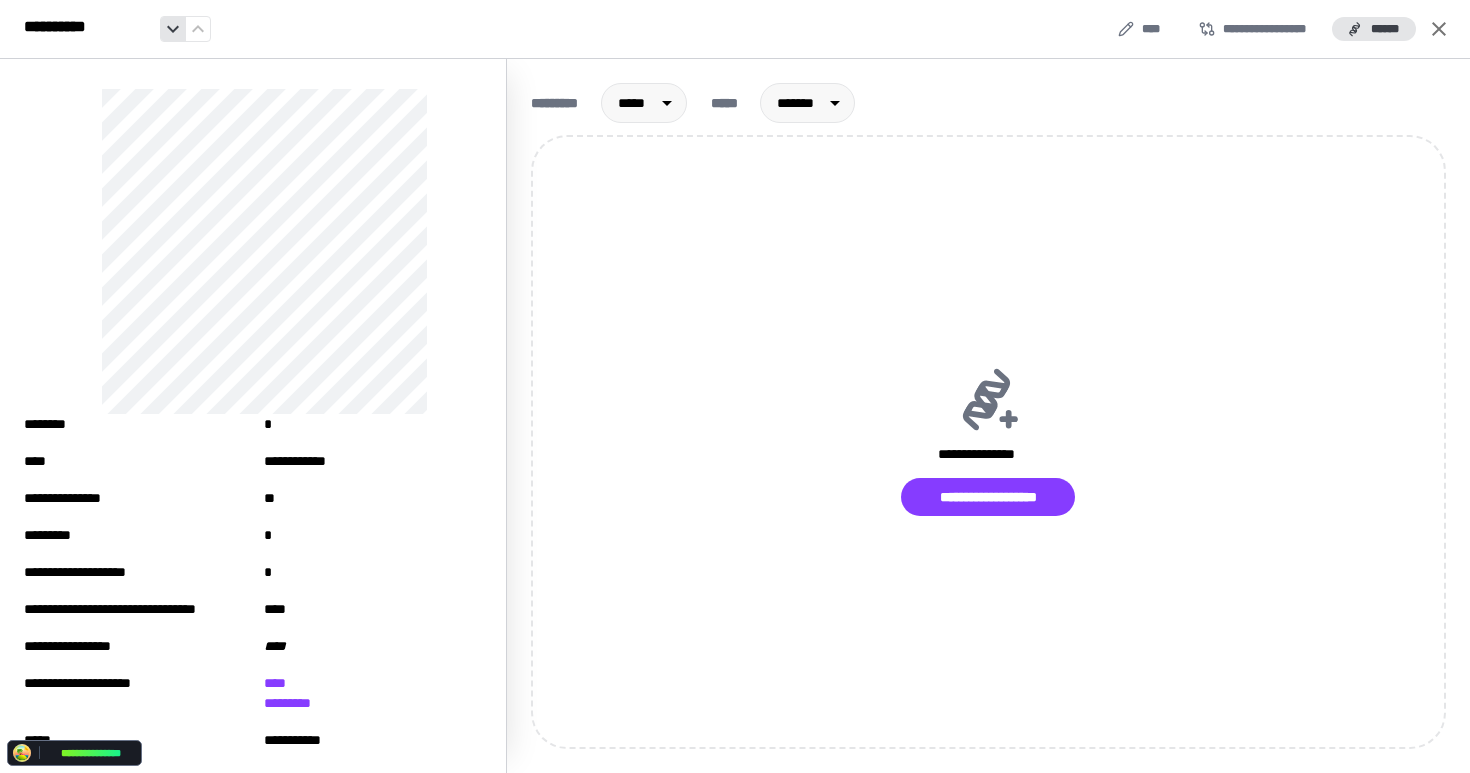click 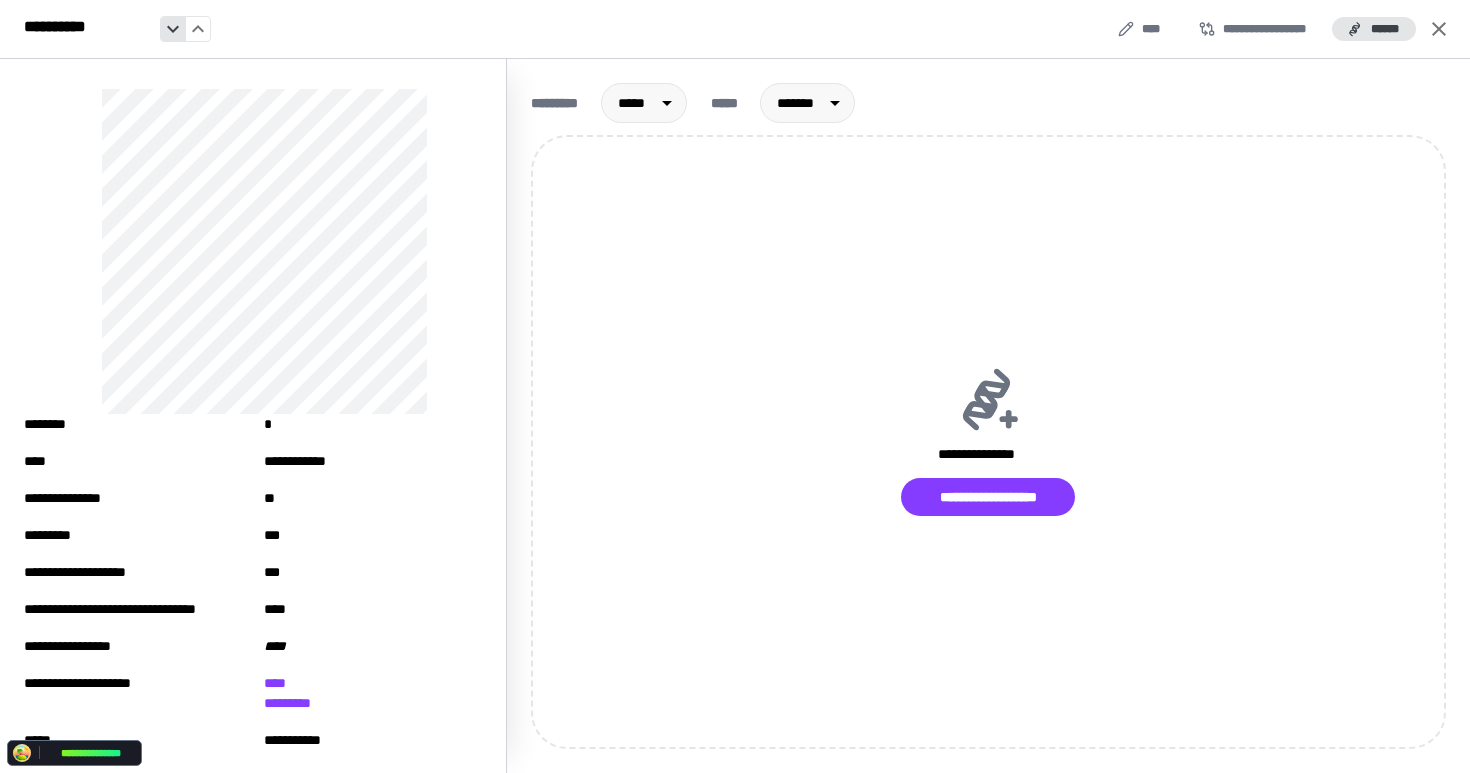 click 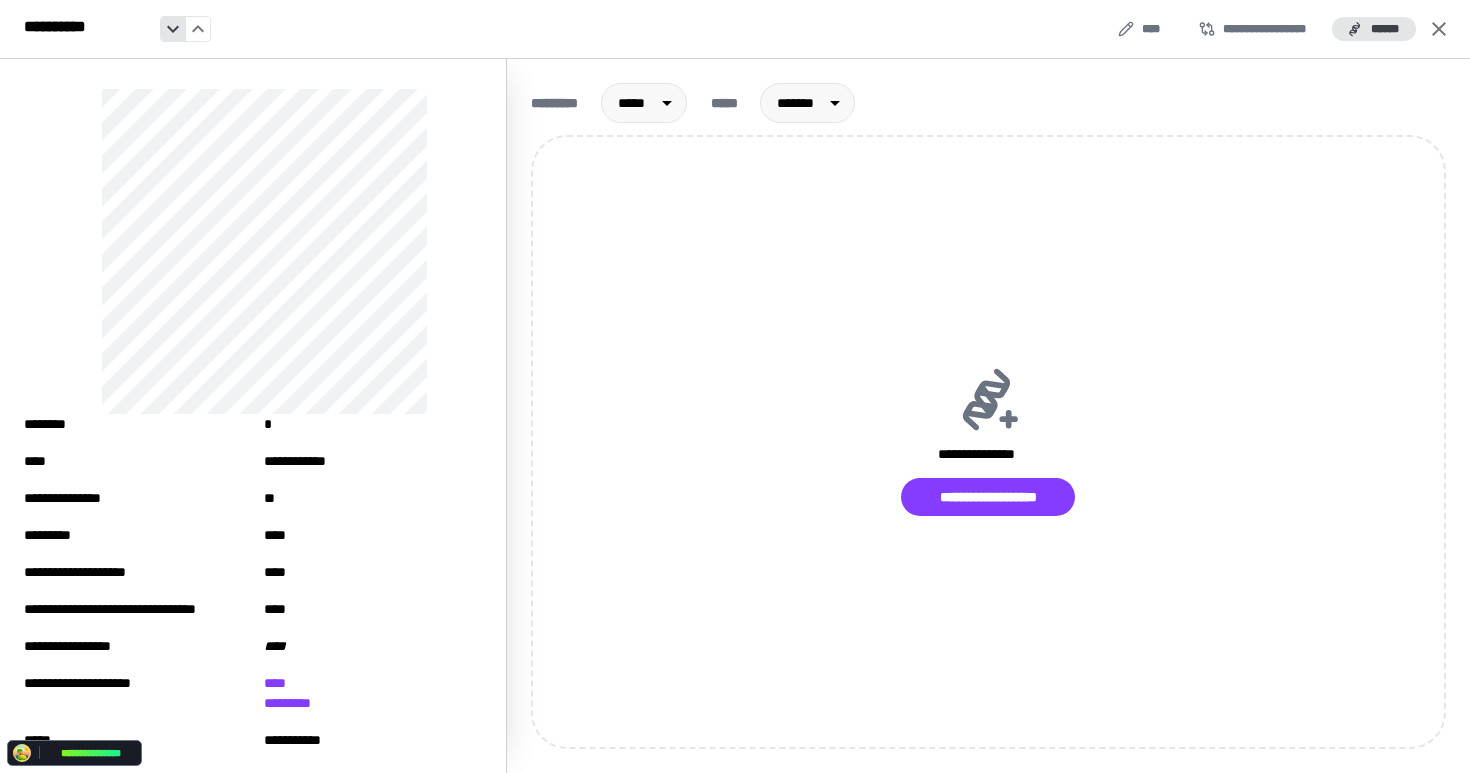 click 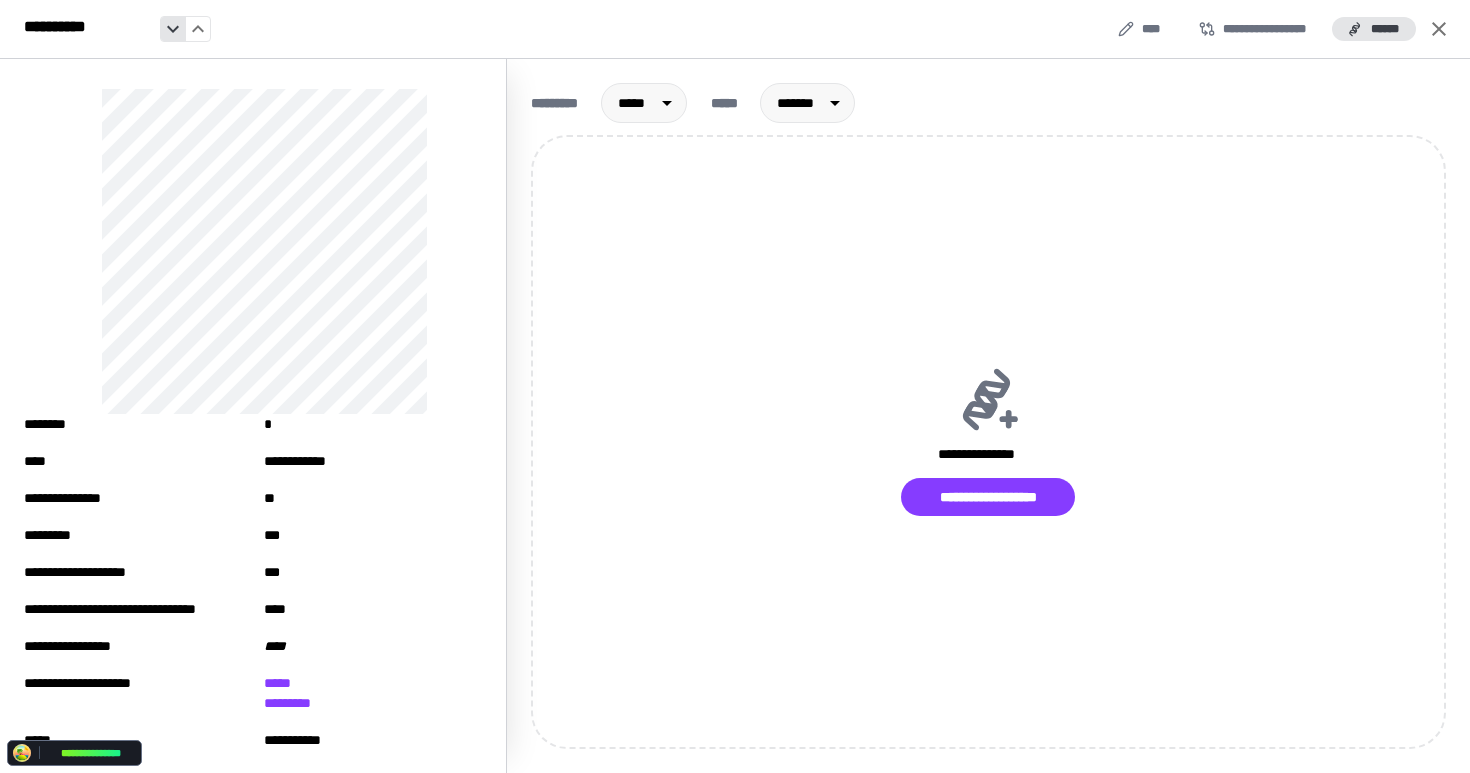 click 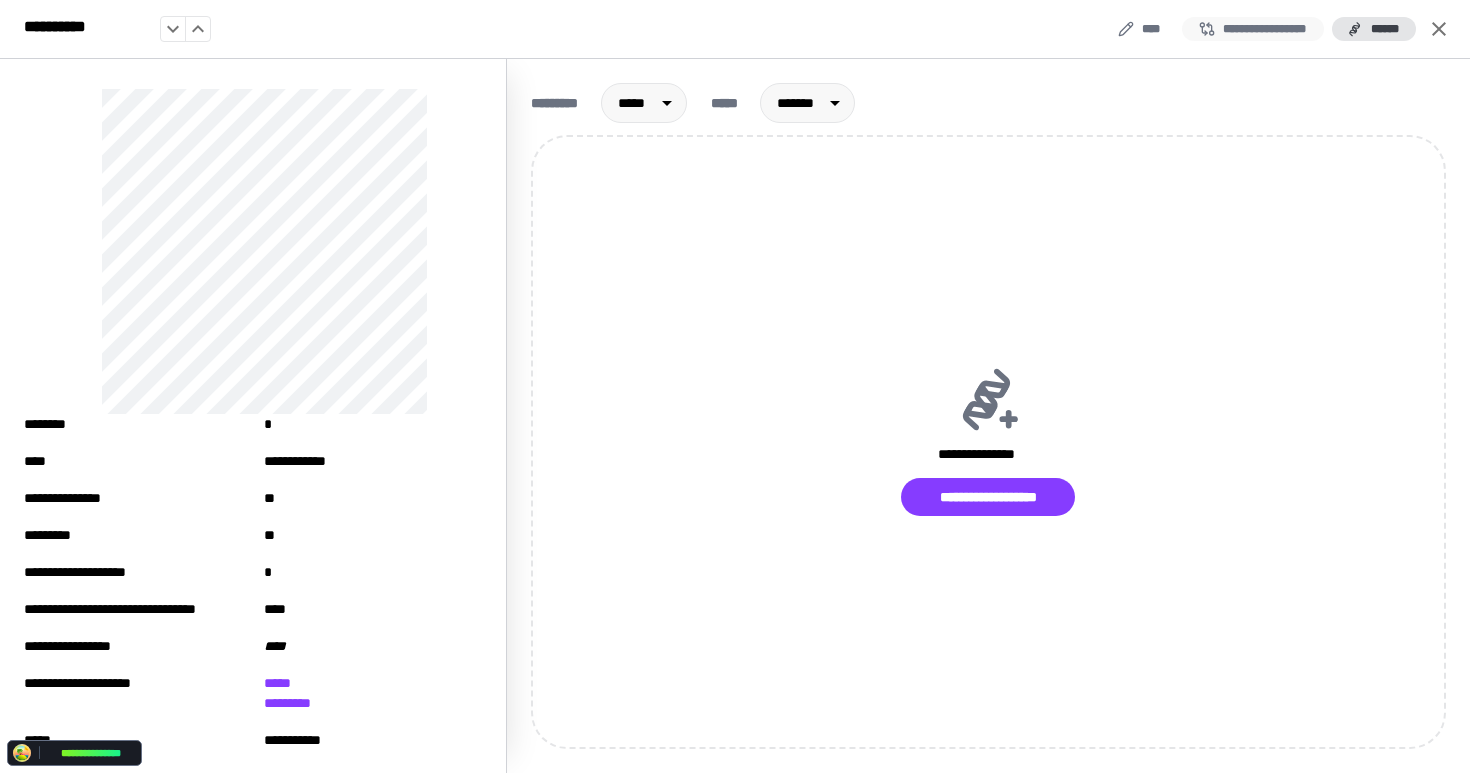 click on "**********" at bounding box center (1253, 29) 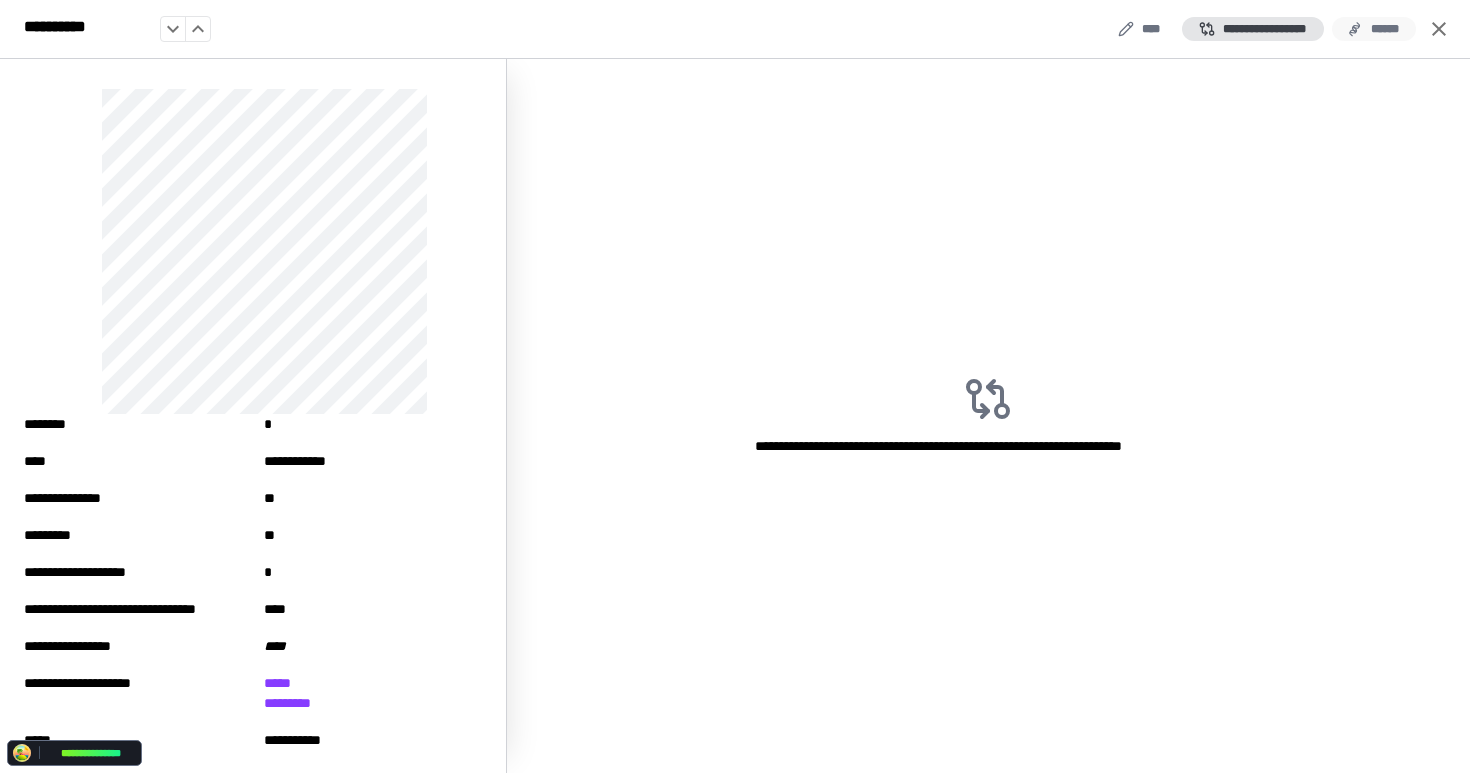 click on "******" at bounding box center (1374, 29) 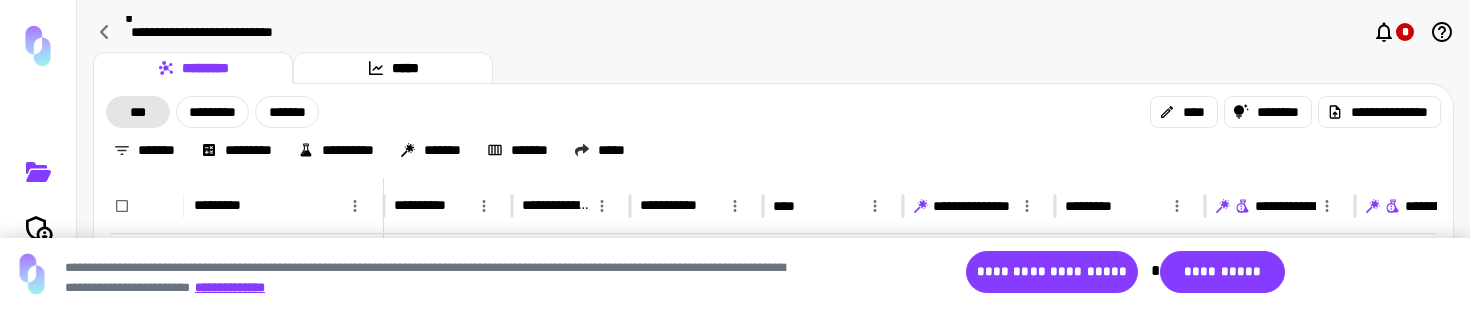 scroll, scrollTop: 0, scrollLeft: 0, axis: both 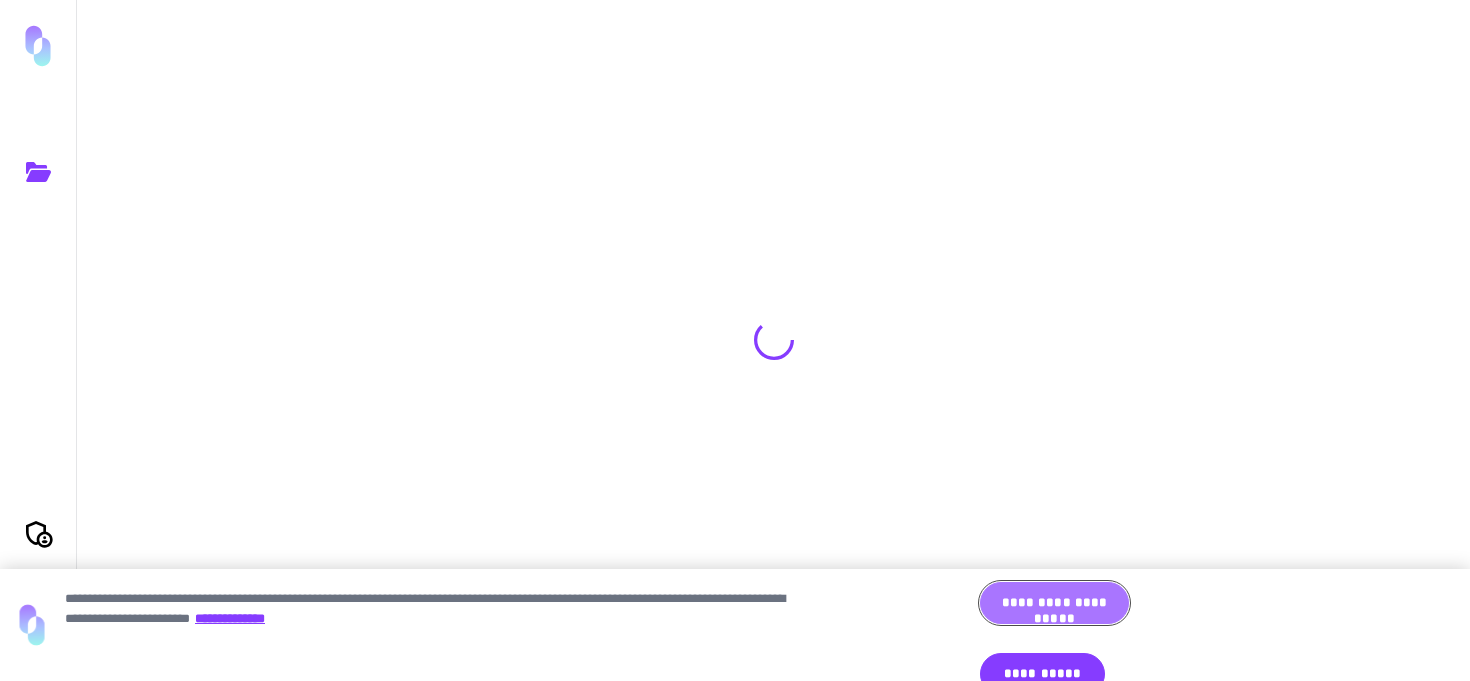 click on "**********" at bounding box center (1054, 603) 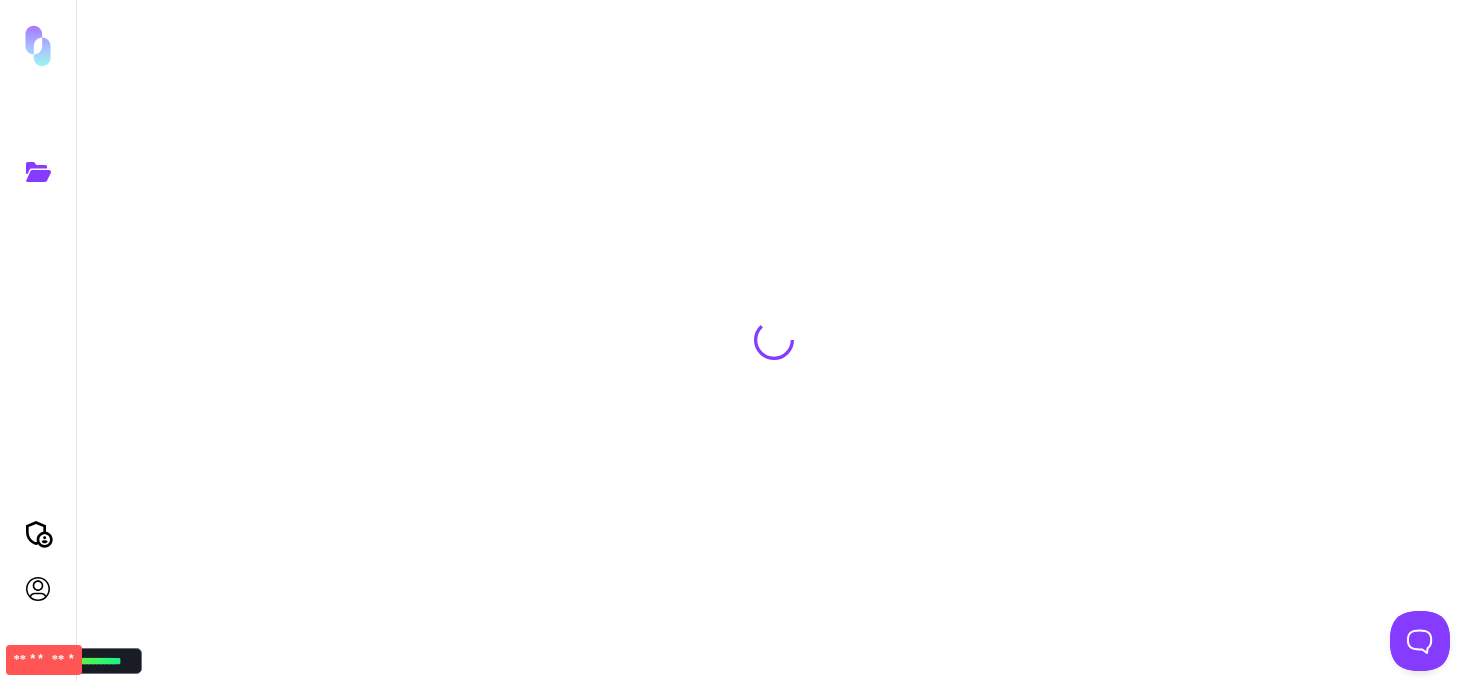 scroll, scrollTop: 0, scrollLeft: 0, axis: both 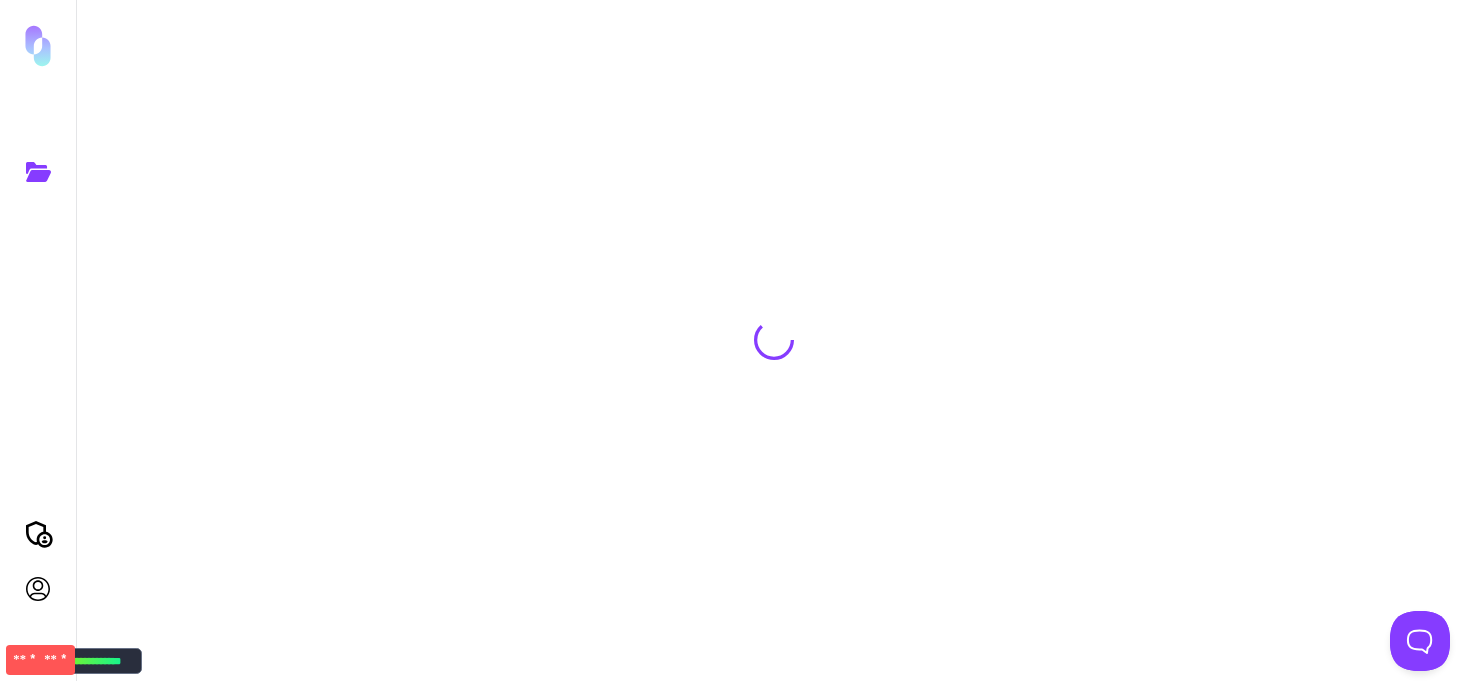 click 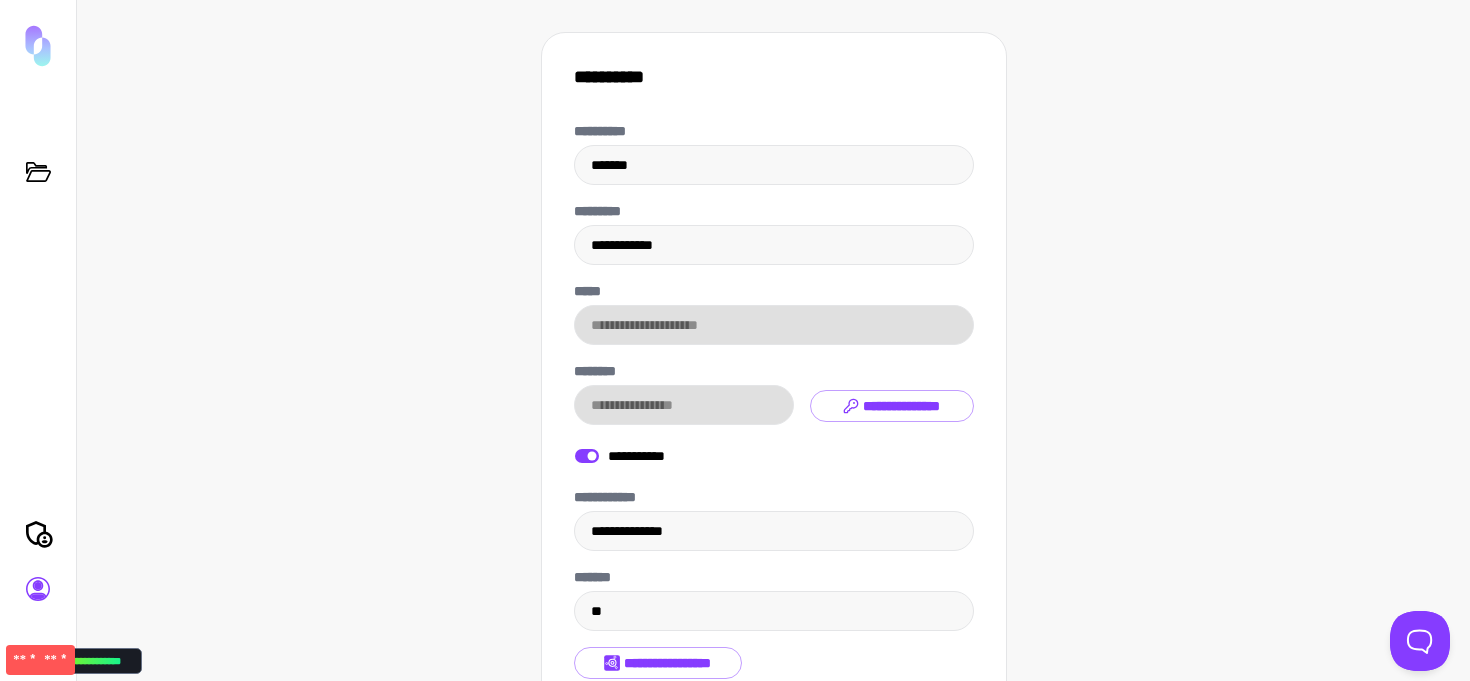 click 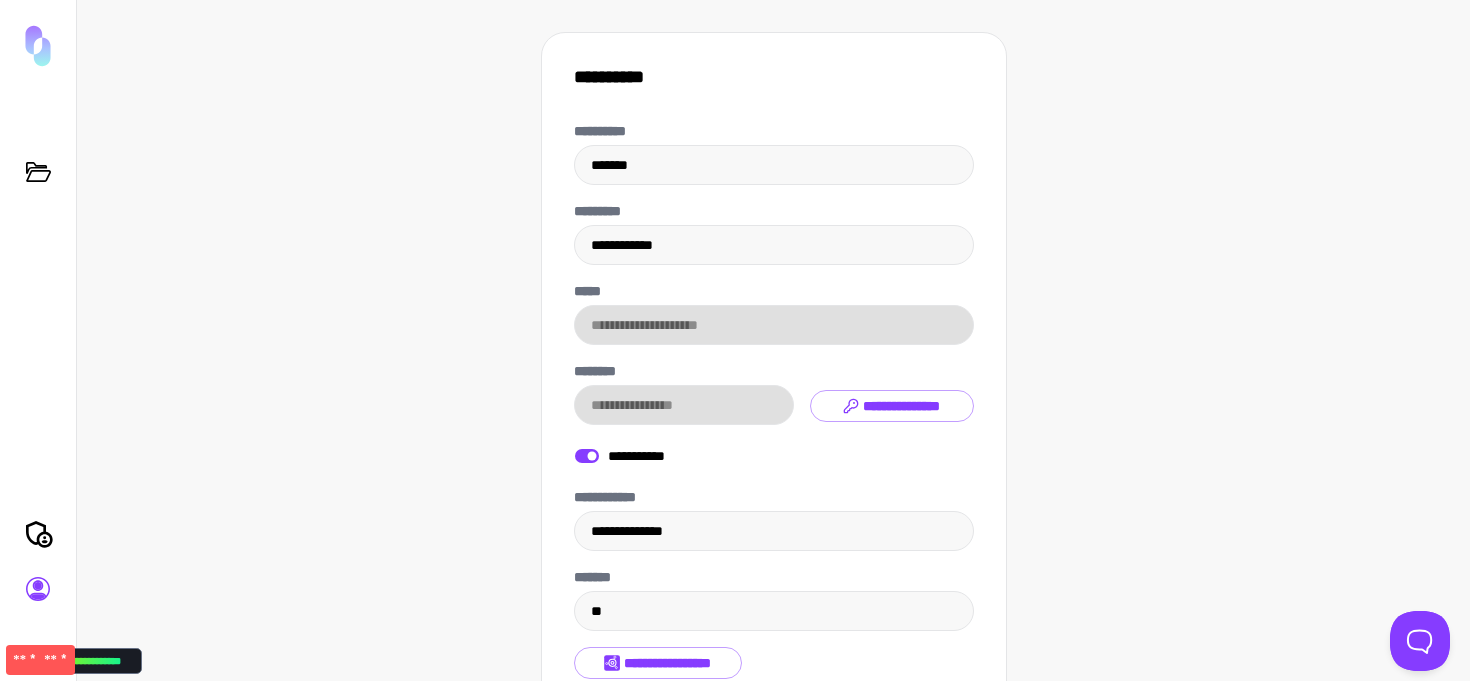 click 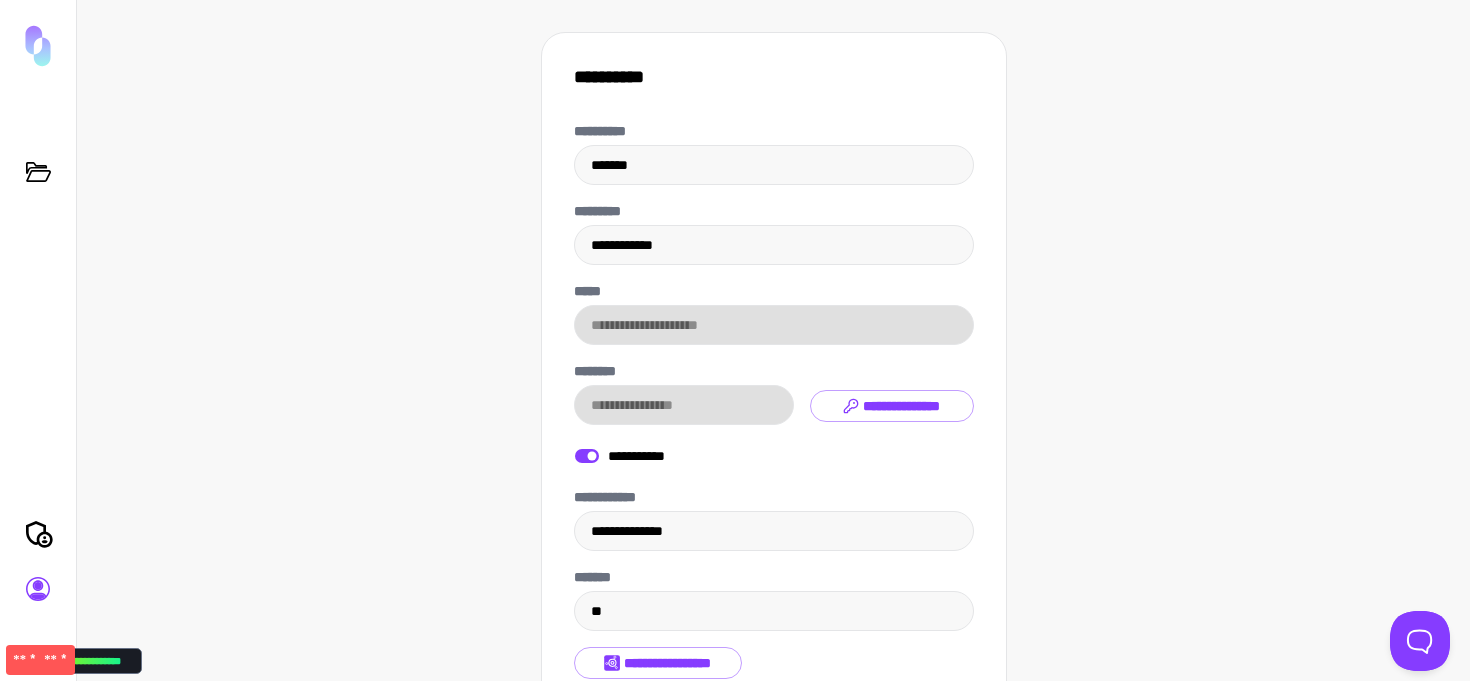 click 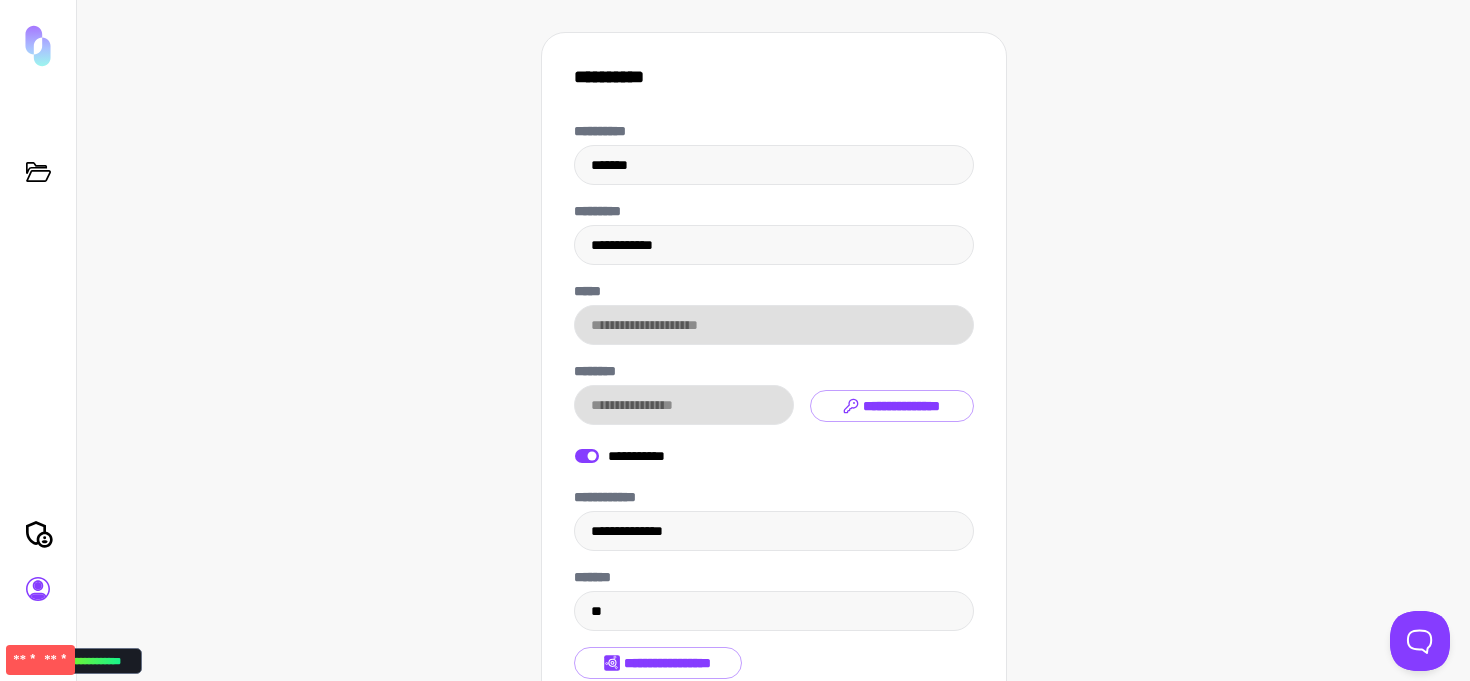 scroll, scrollTop: 168, scrollLeft: 0, axis: vertical 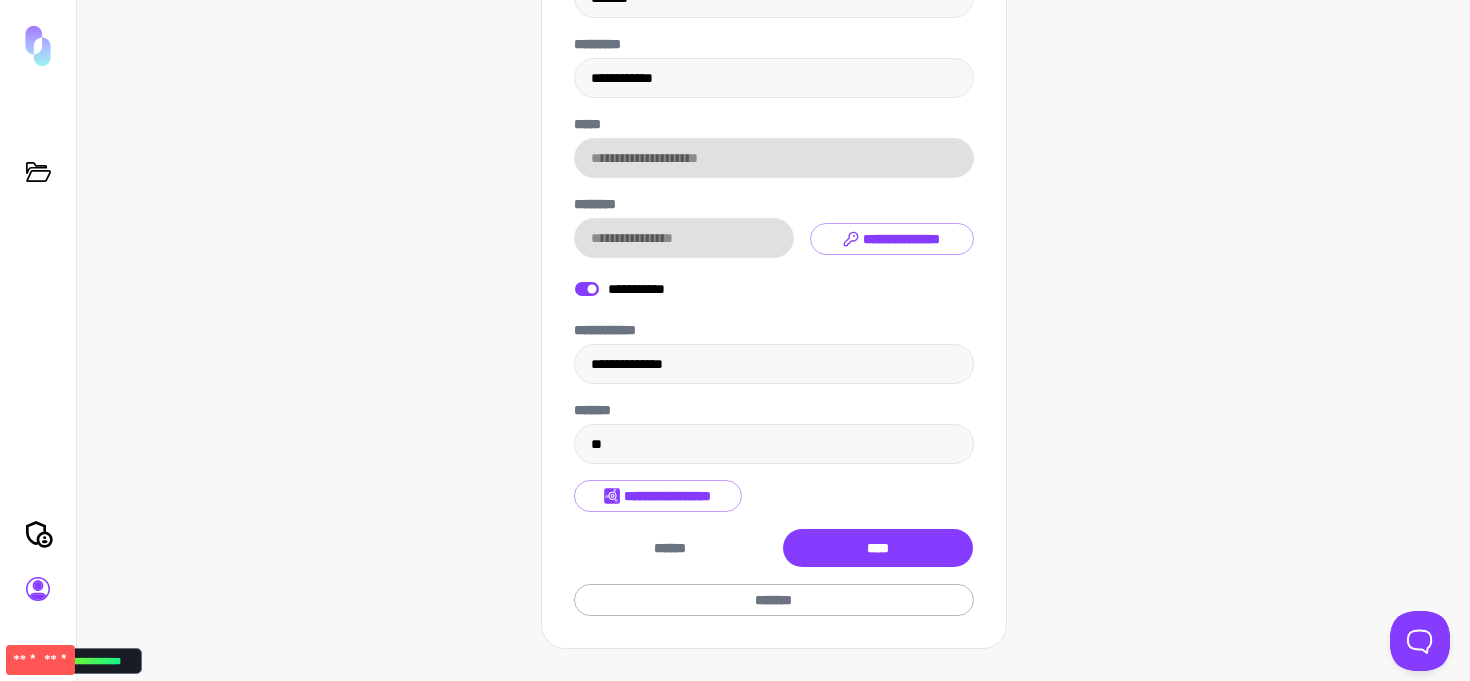 click on "*******" at bounding box center (774, 600) 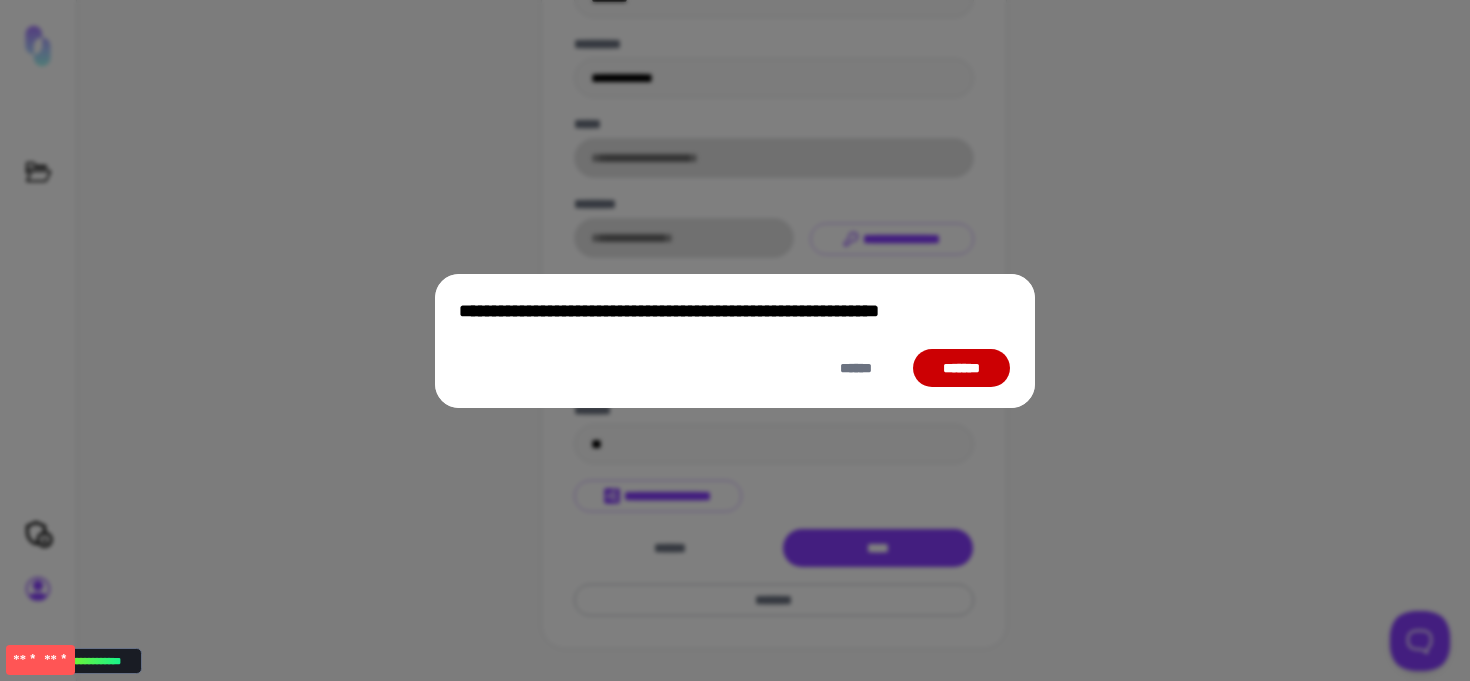 click on "*******" at bounding box center (961, 368) 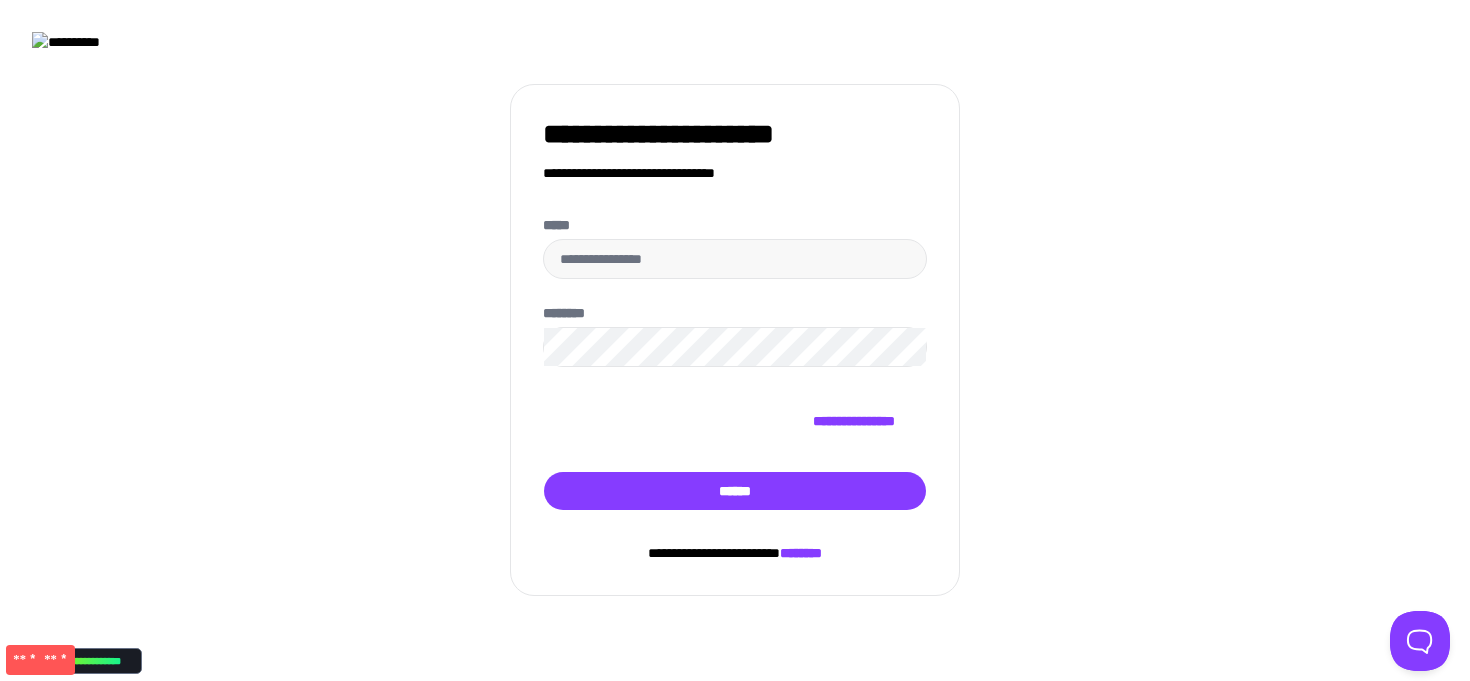 click on "** *" 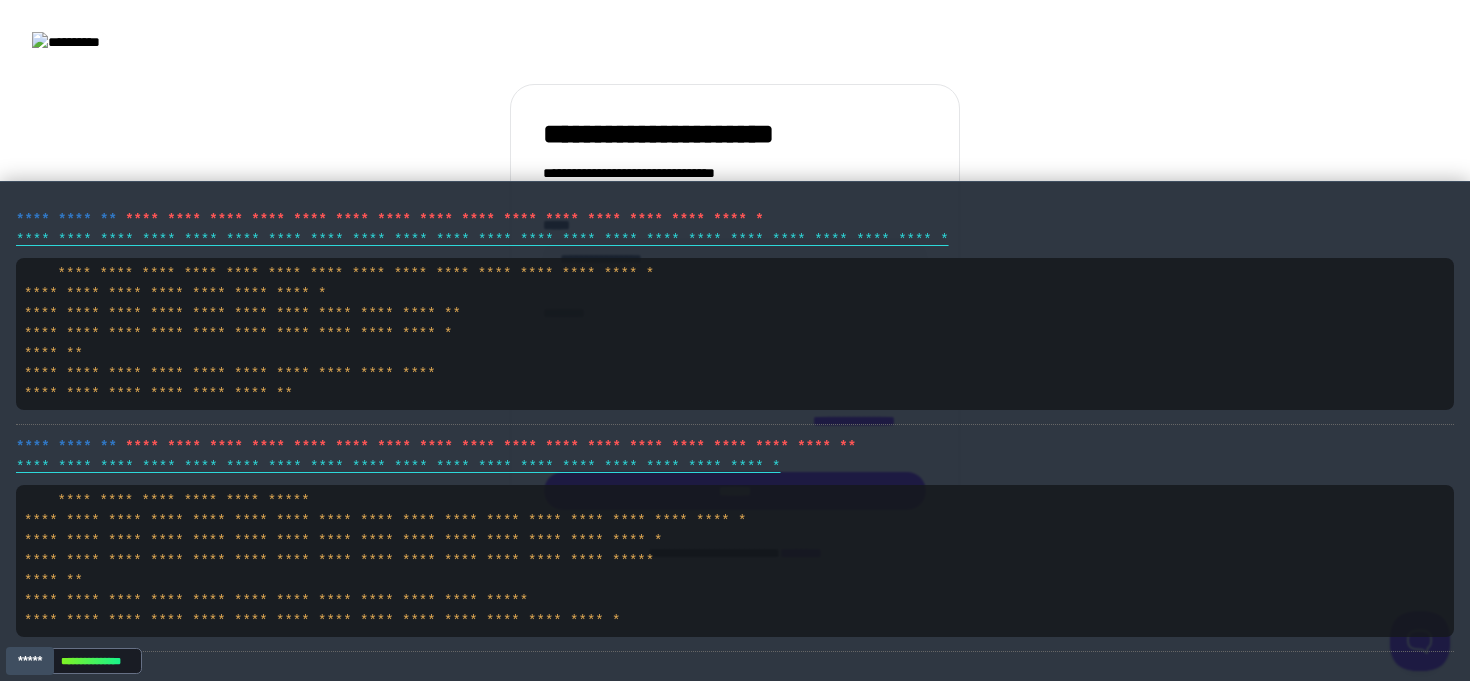 click at bounding box center [735, 26] 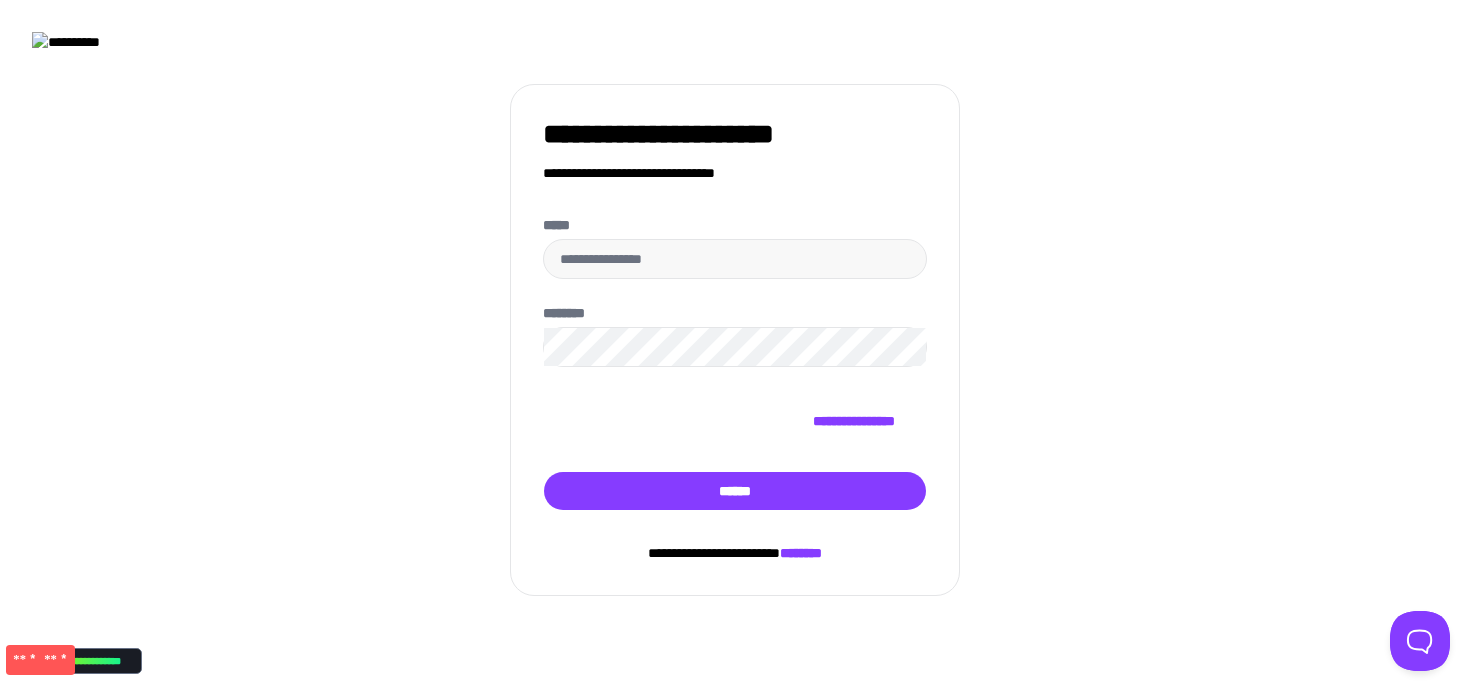 click on "*******" at bounding box center (801, 553) 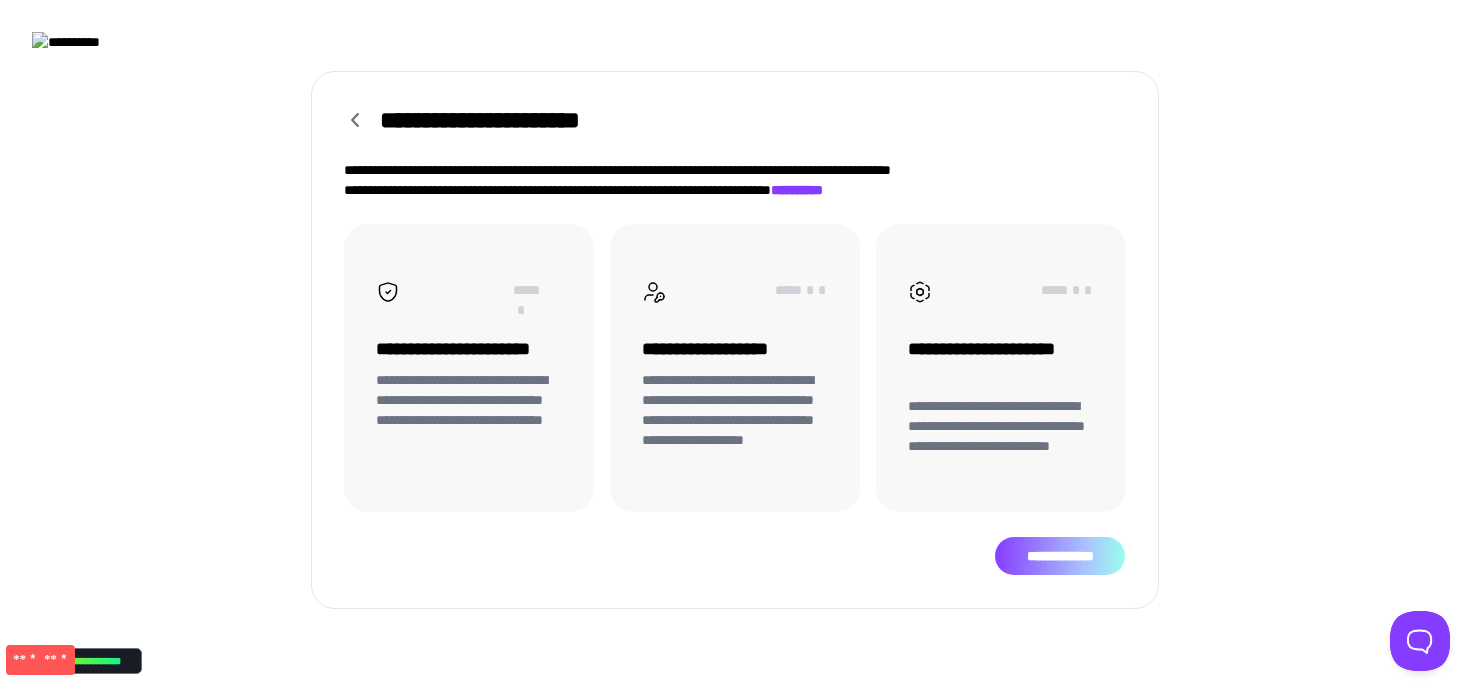 click on "**********" at bounding box center [1060, 556] 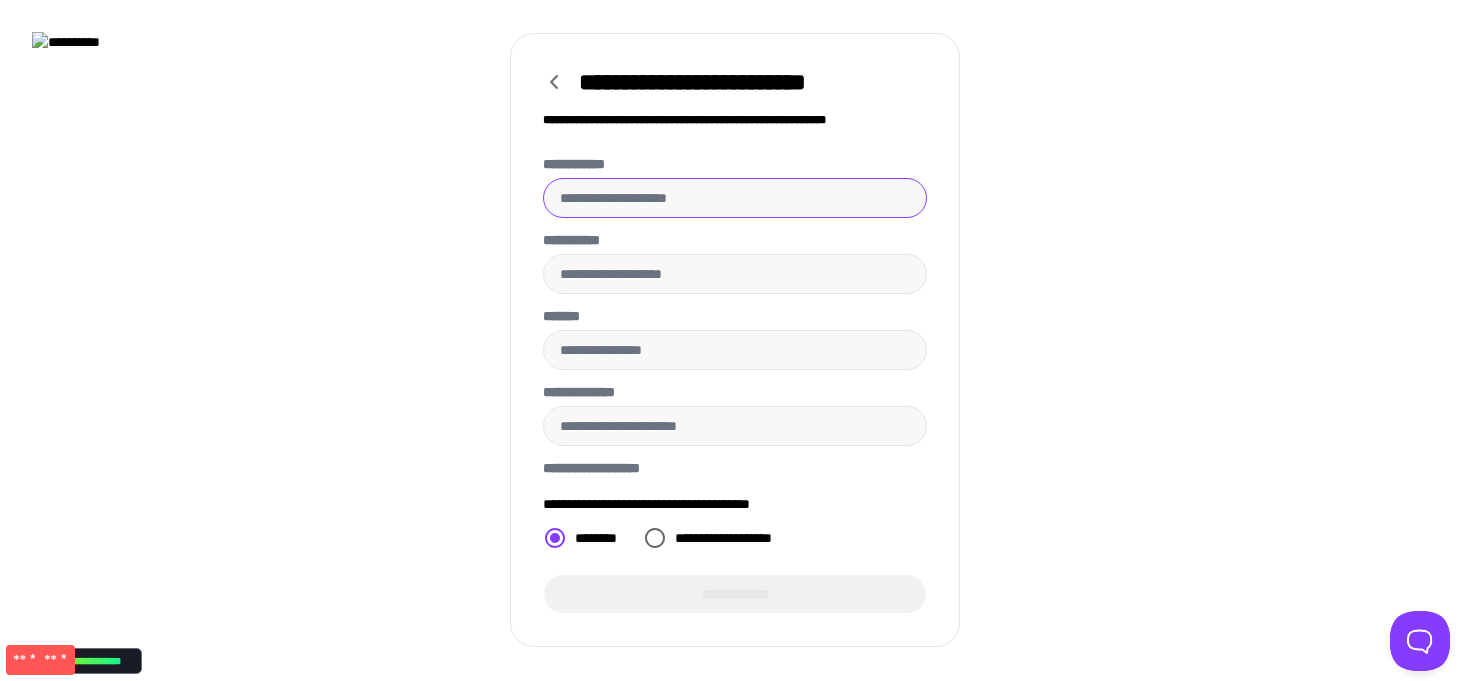 click on "**********" at bounding box center (735, 198) 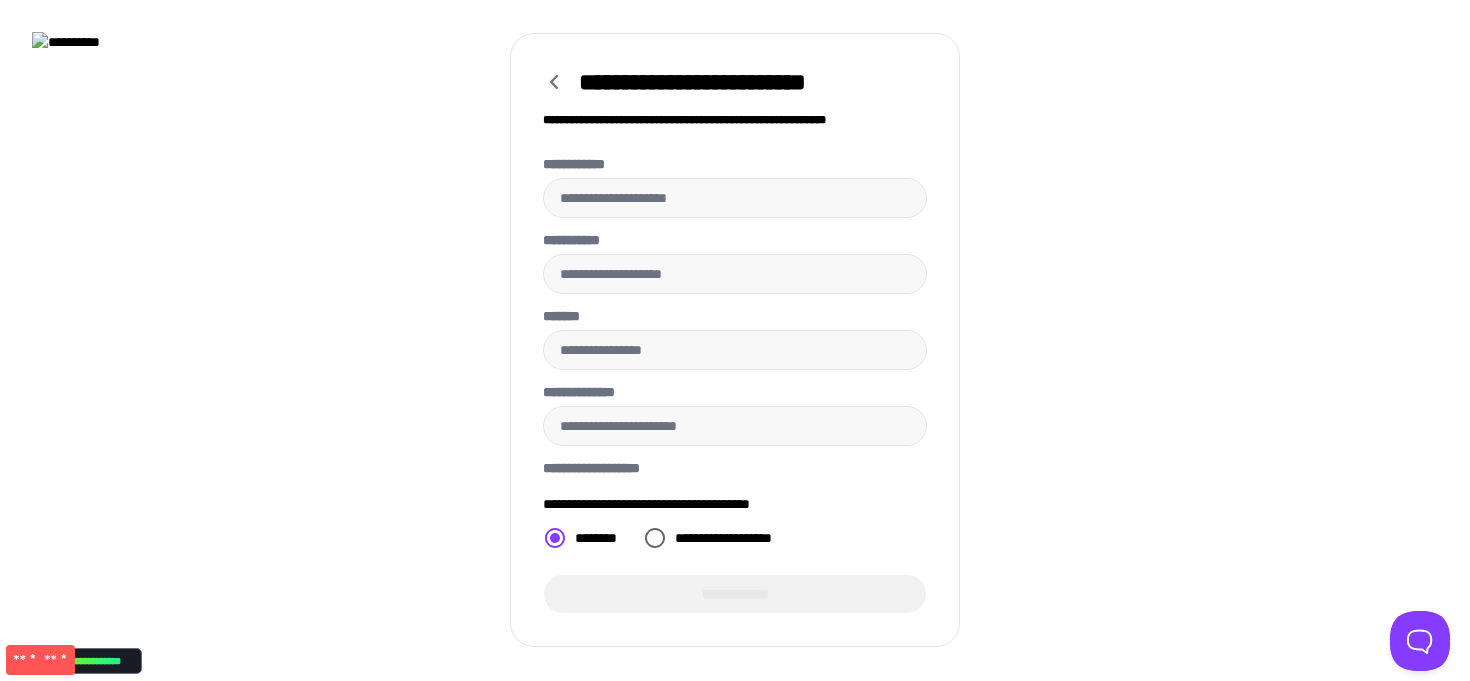 click on "**********" at bounding box center [735, 340] 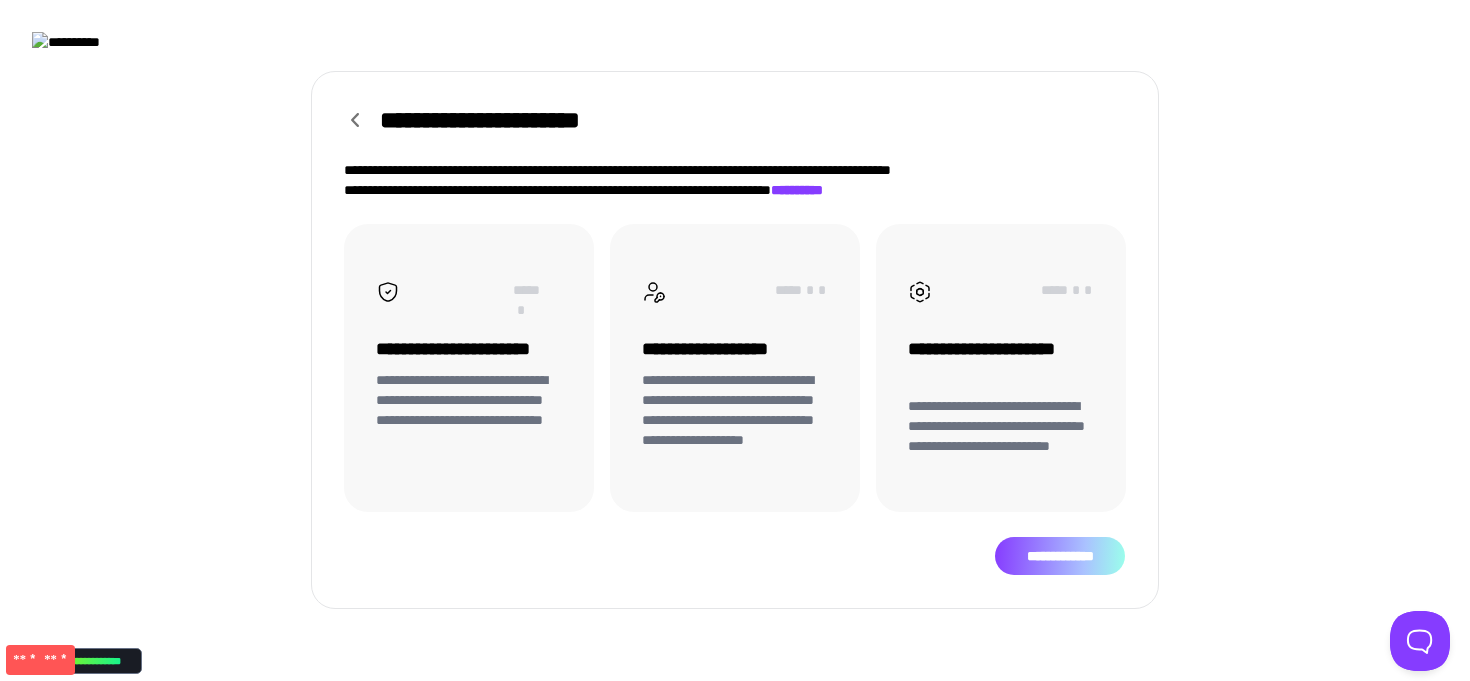 click on "**********" at bounding box center (1060, 556) 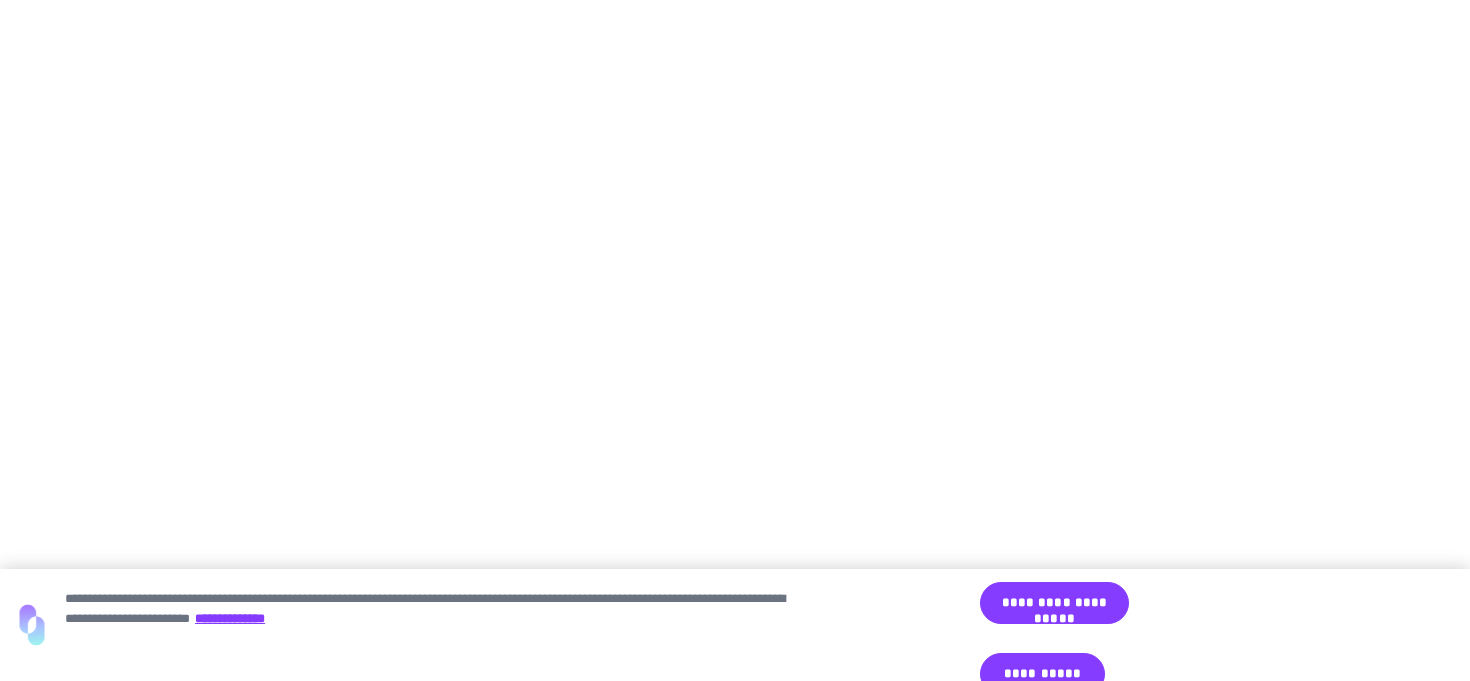 scroll, scrollTop: 0, scrollLeft: 0, axis: both 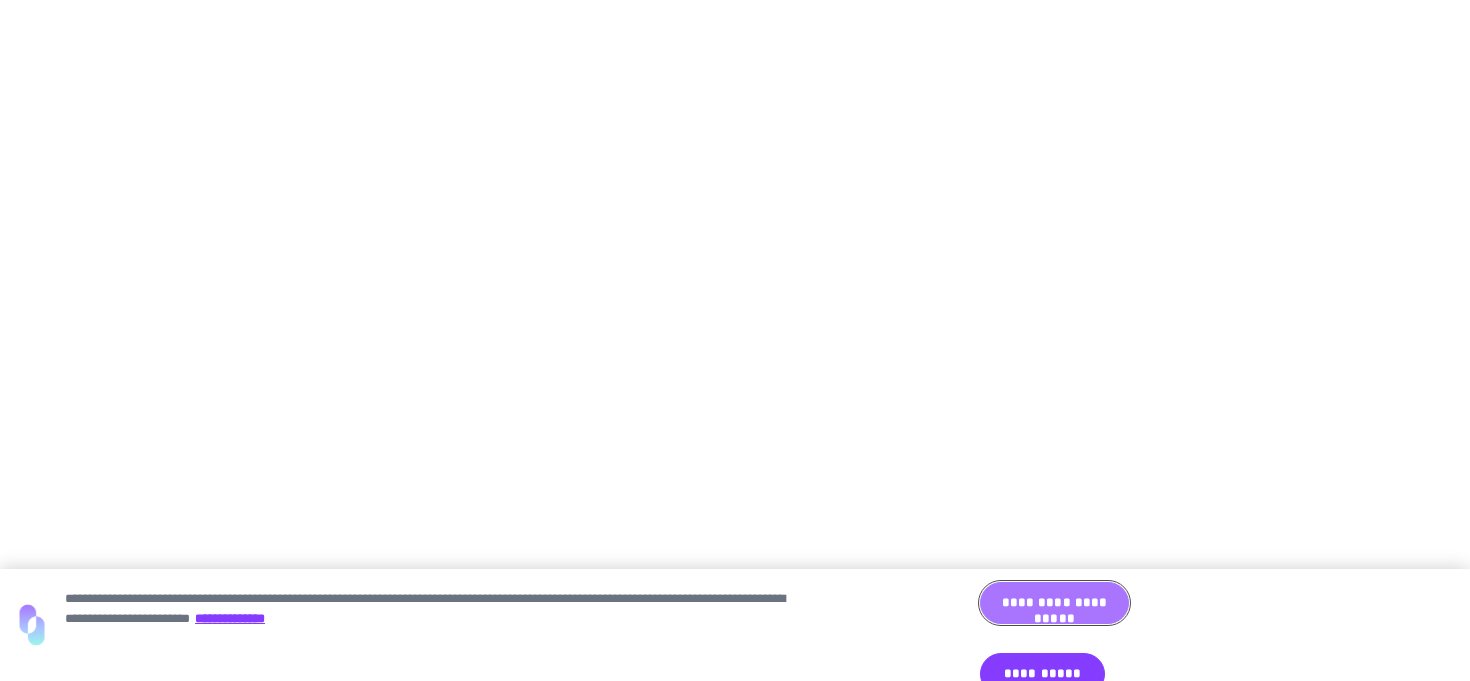 click on "**********" at bounding box center [1054, 603] 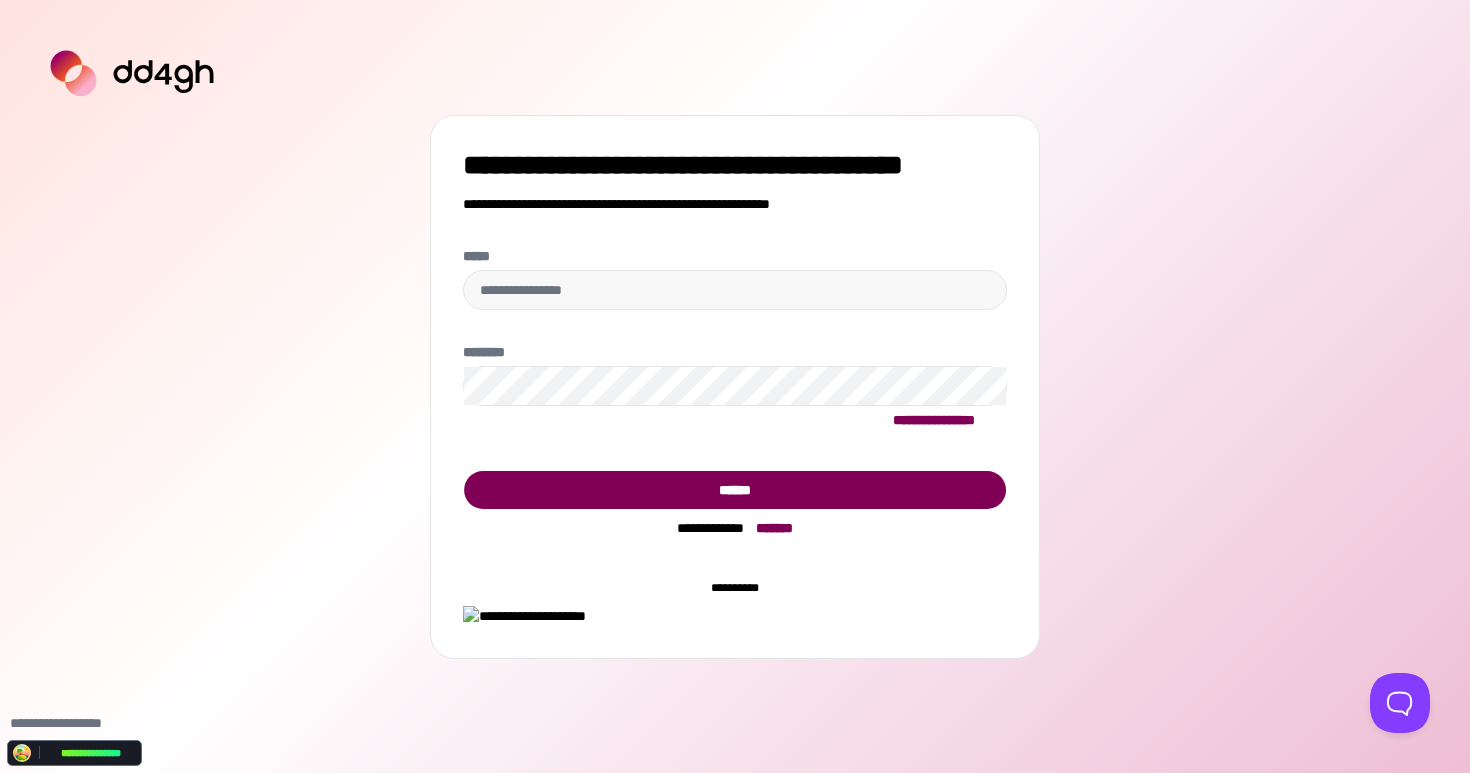 scroll, scrollTop: 0, scrollLeft: 0, axis: both 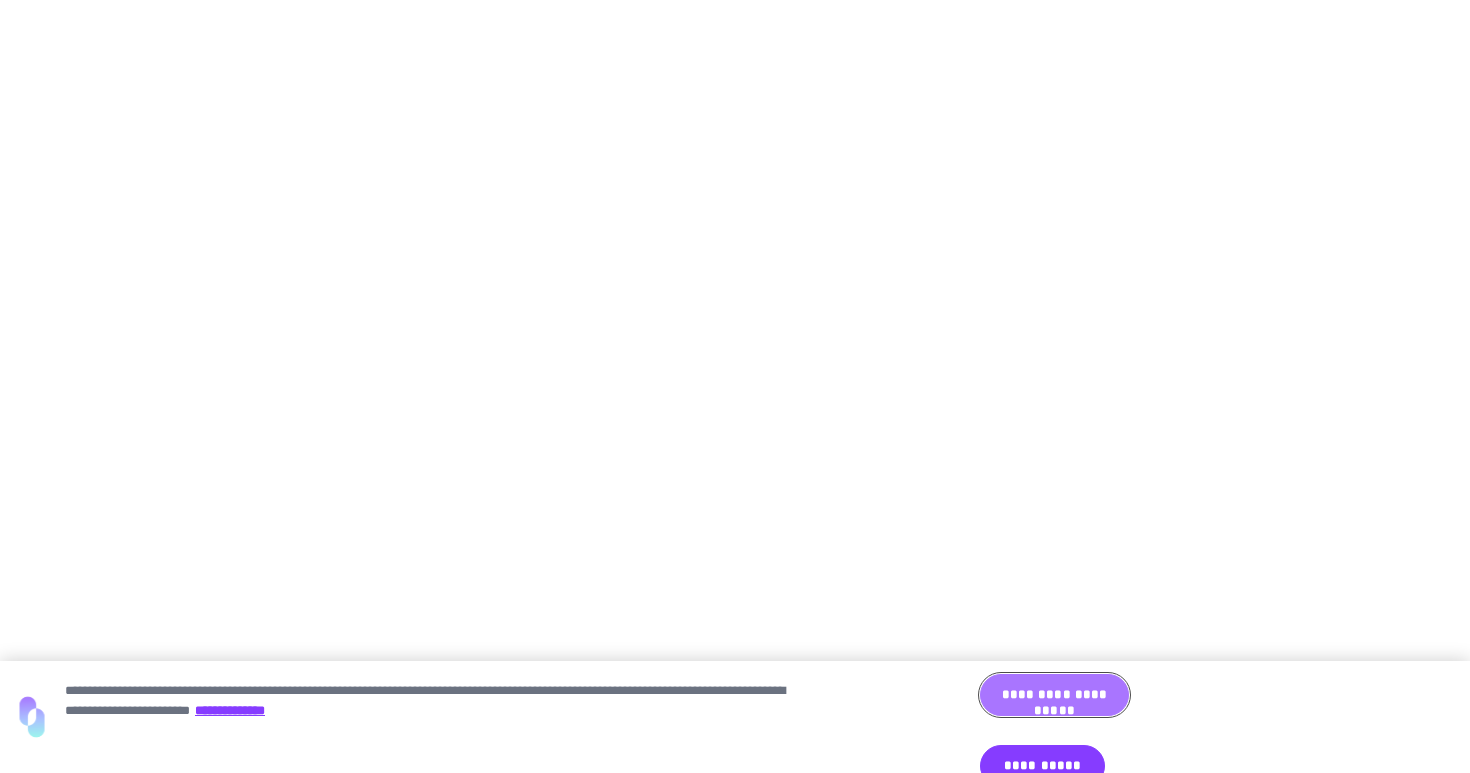 click on "**********" at bounding box center (1054, 695) 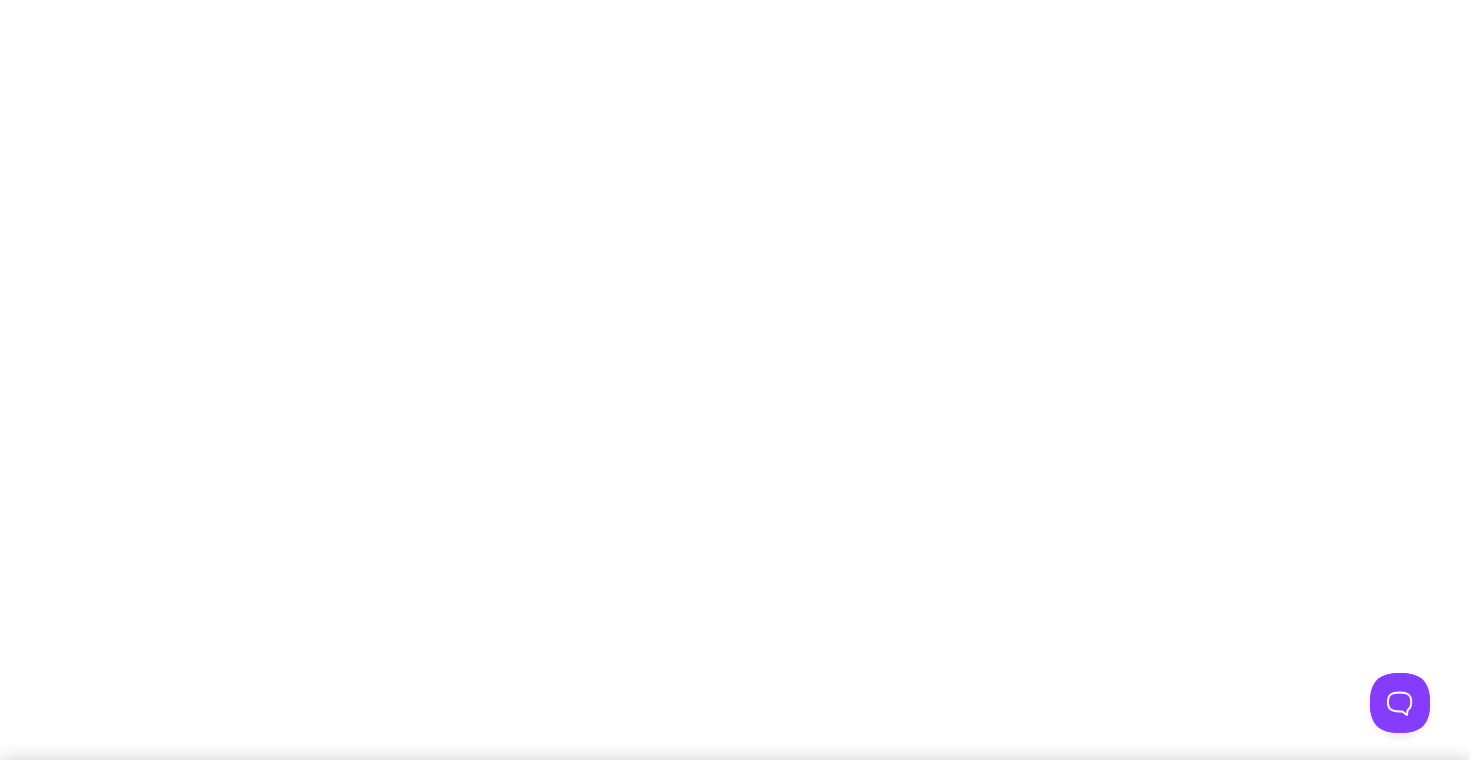 scroll, scrollTop: 0, scrollLeft: 0, axis: both 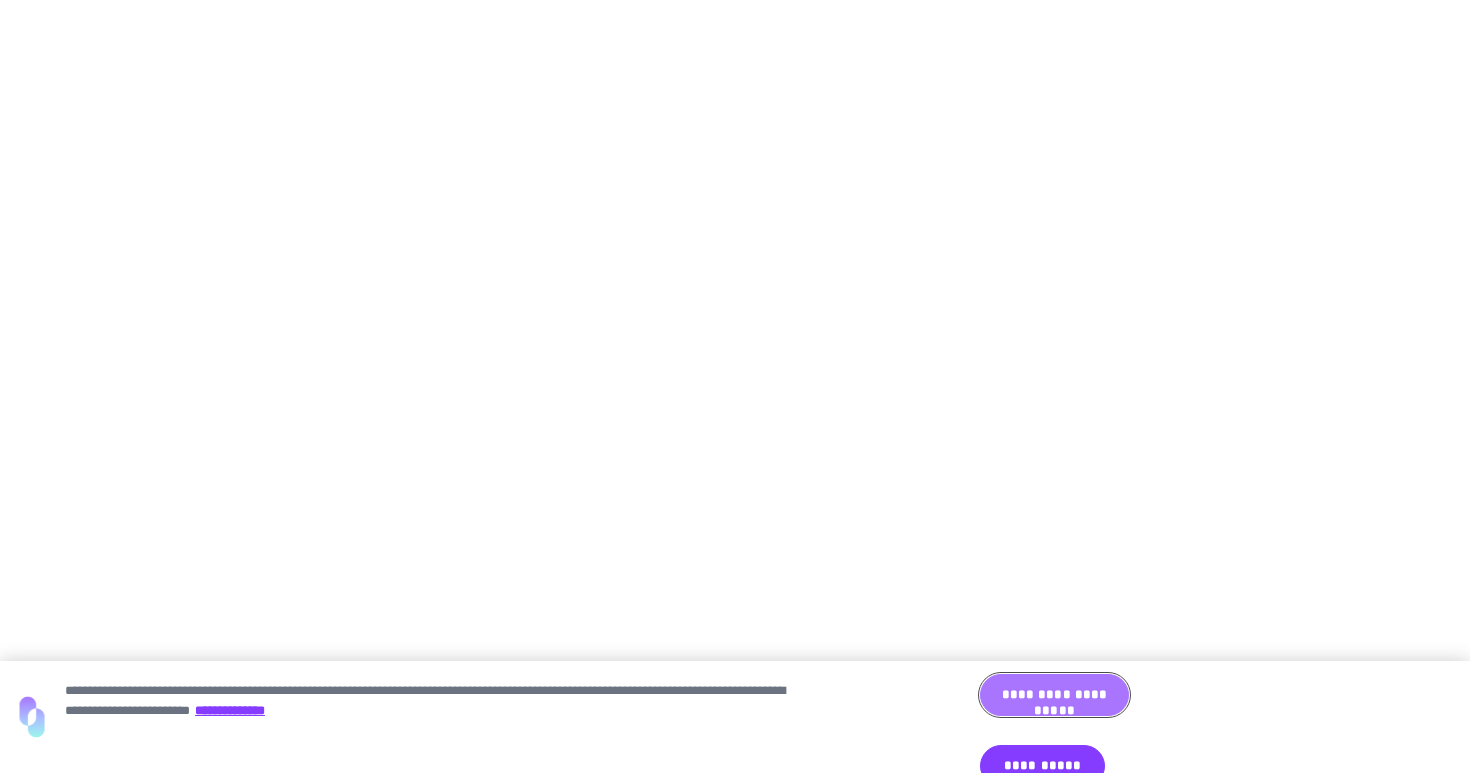 click on "**********" at bounding box center [1054, 695] 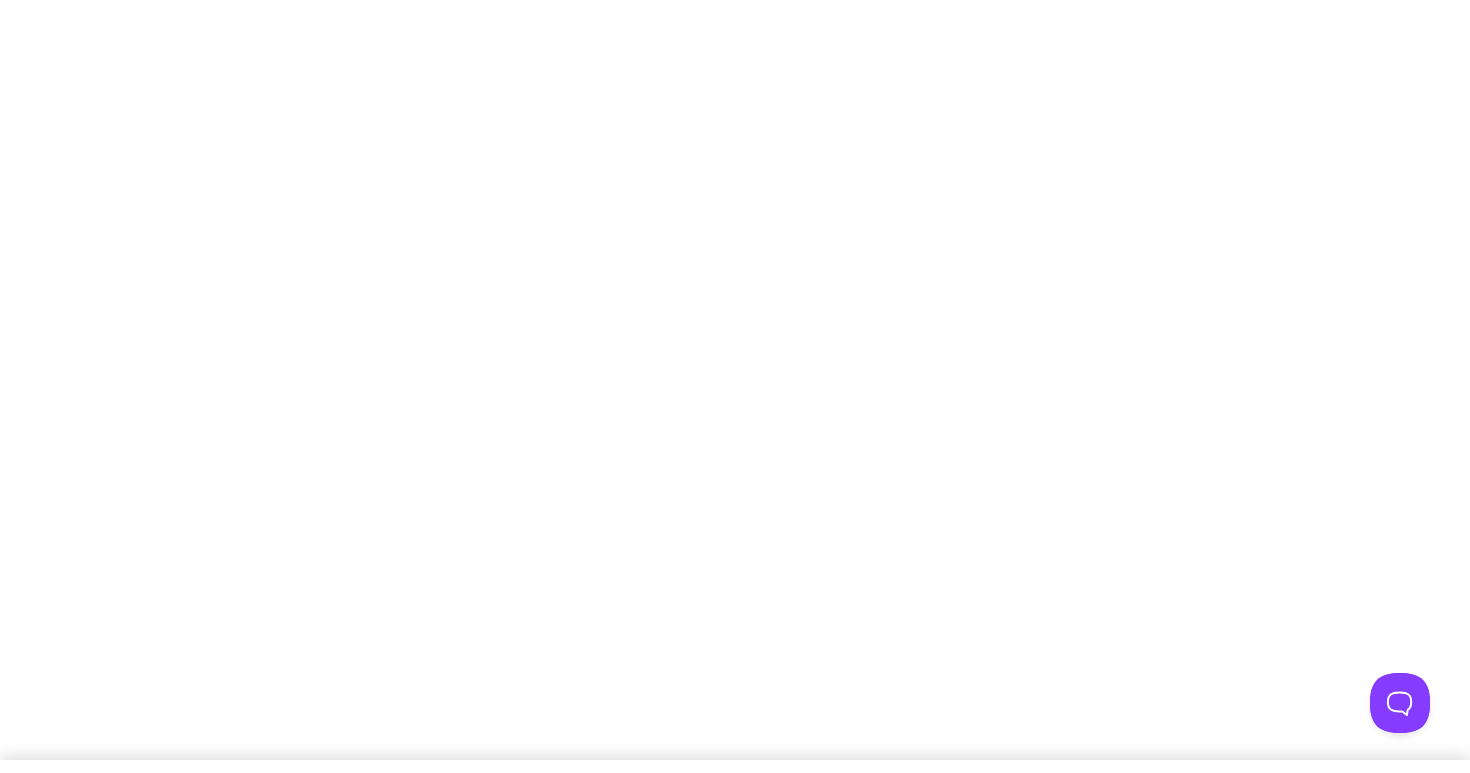 scroll, scrollTop: 0, scrollLeft: 0, axis: both 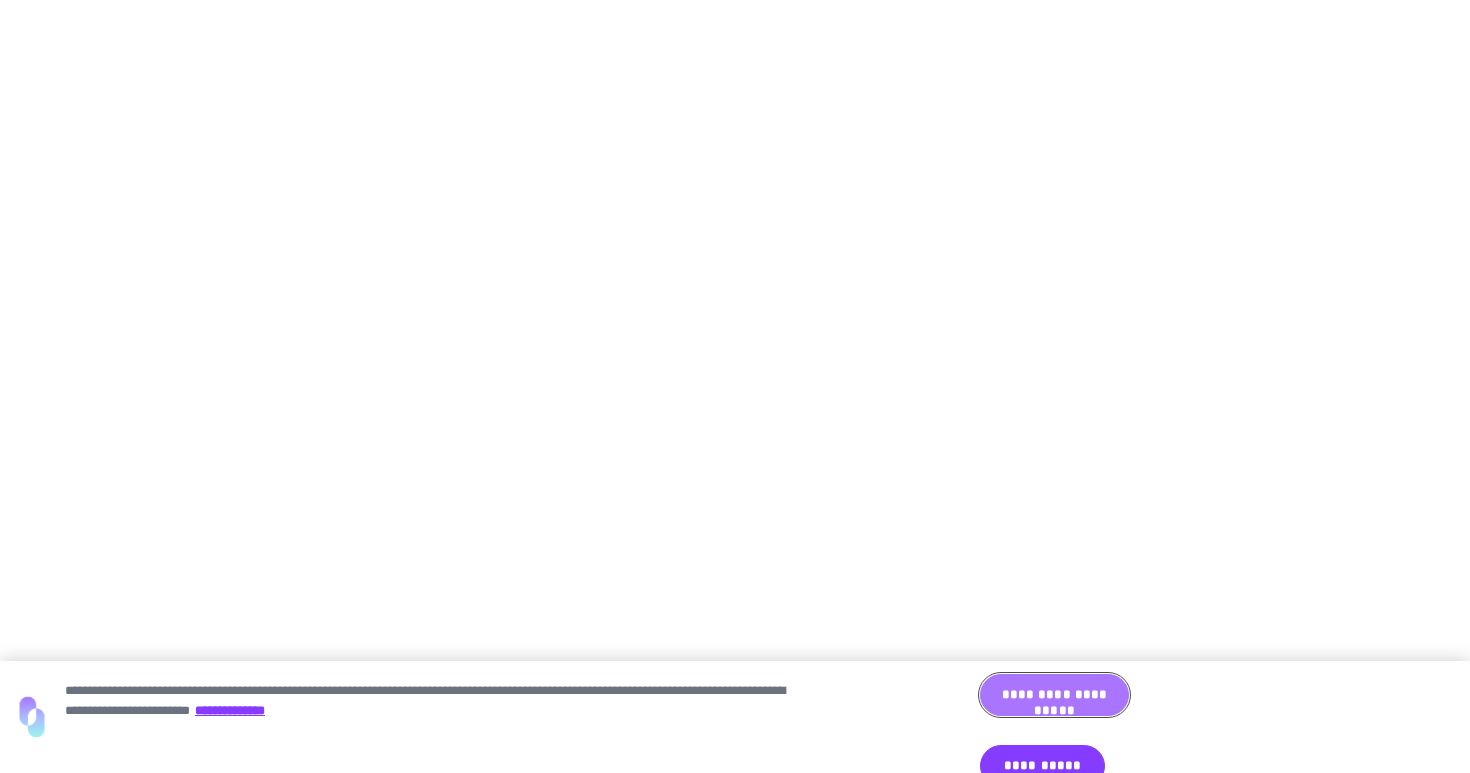 click on "**********" at bounding box center [1054, 695] 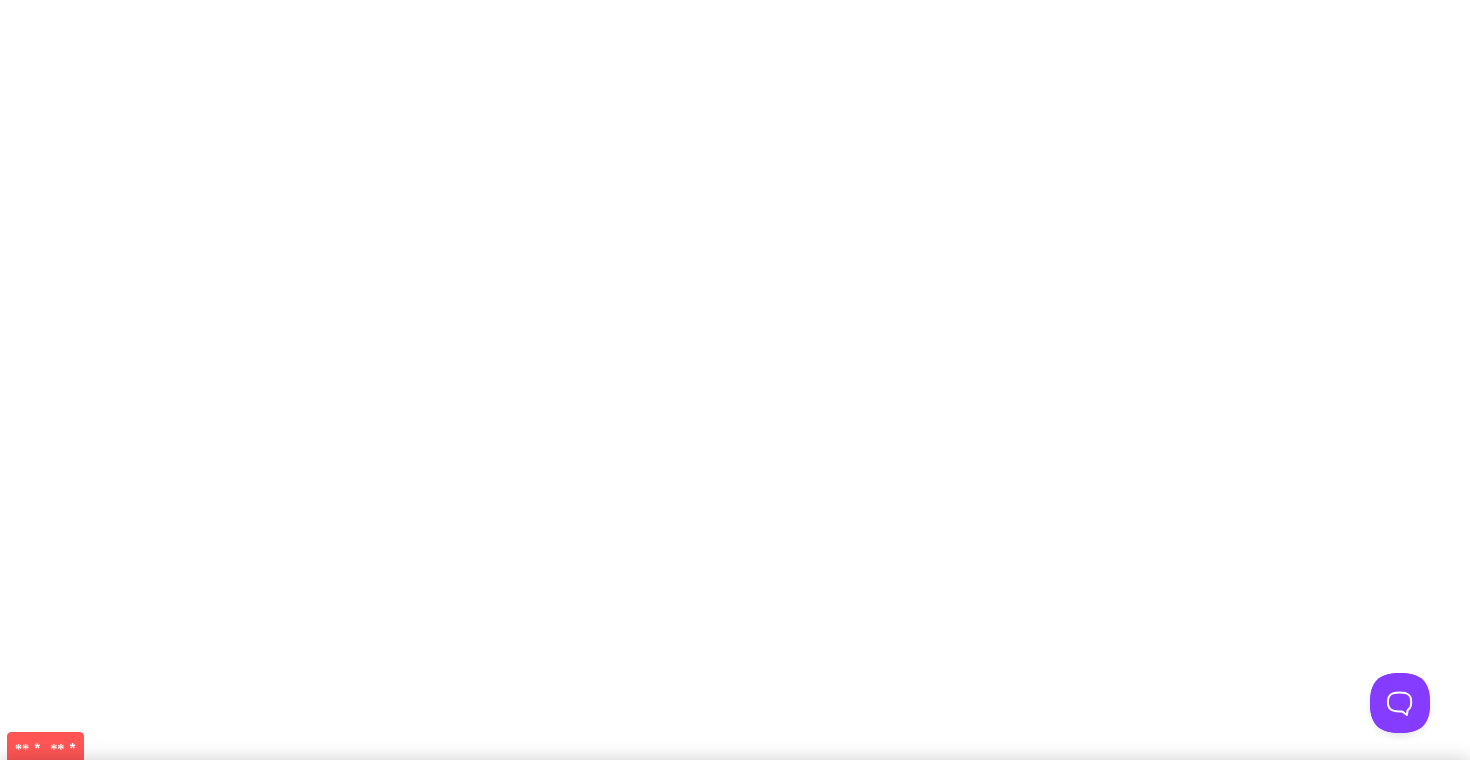scroll, scrollTop: 0, scrollLeft: 0, axis: both 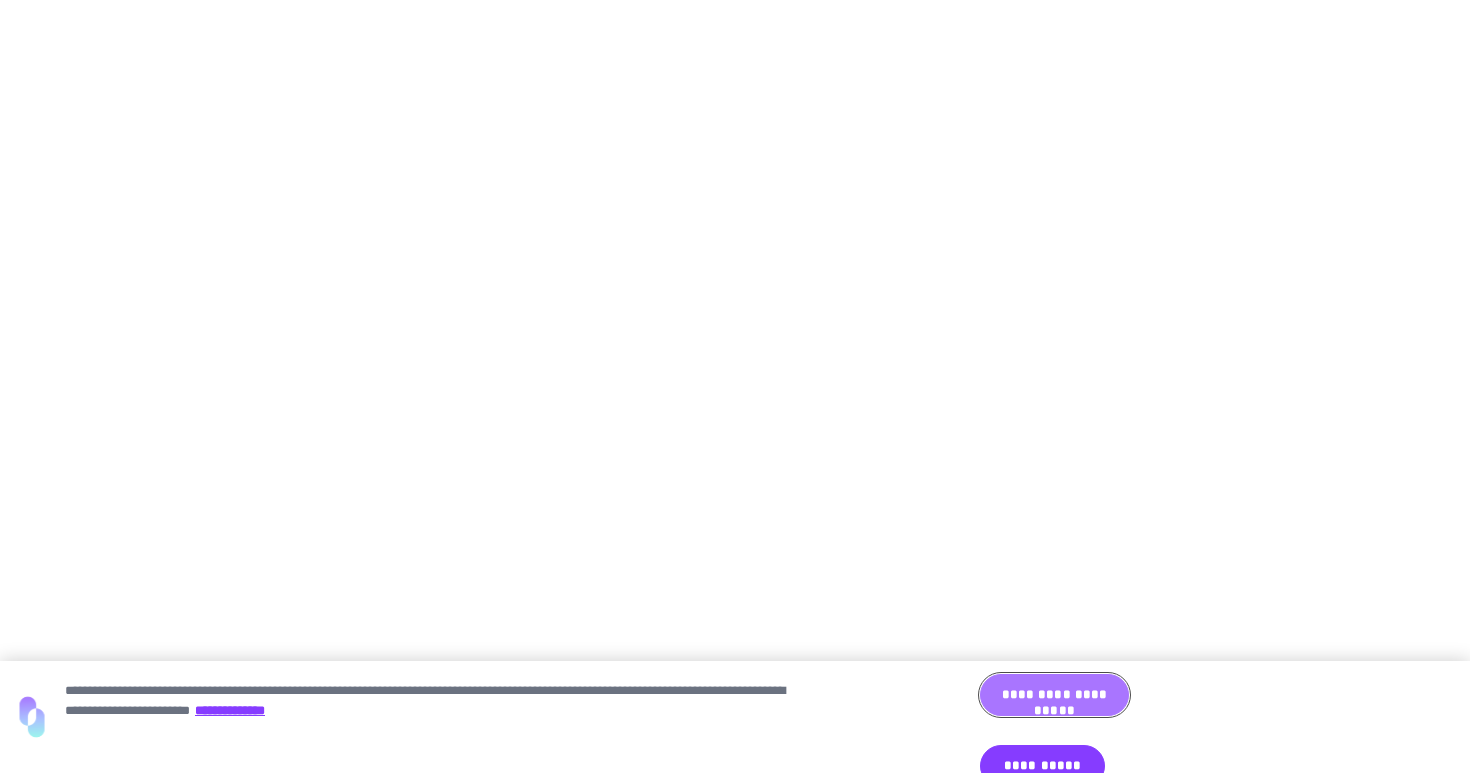 click on "**********" at bounding box center [1054, 695] 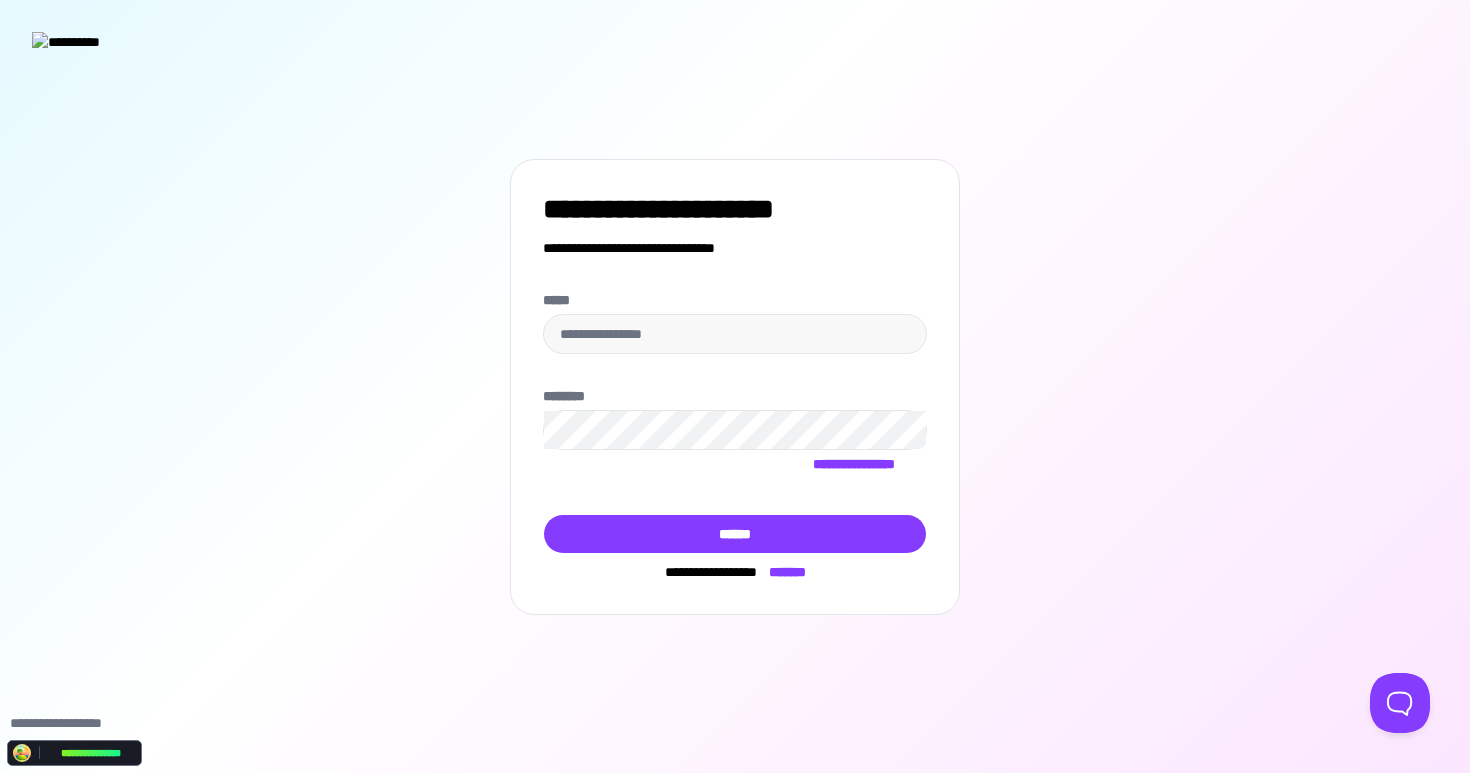 scroll, scrollTop: 0, scrollLeft: 0, axis: both 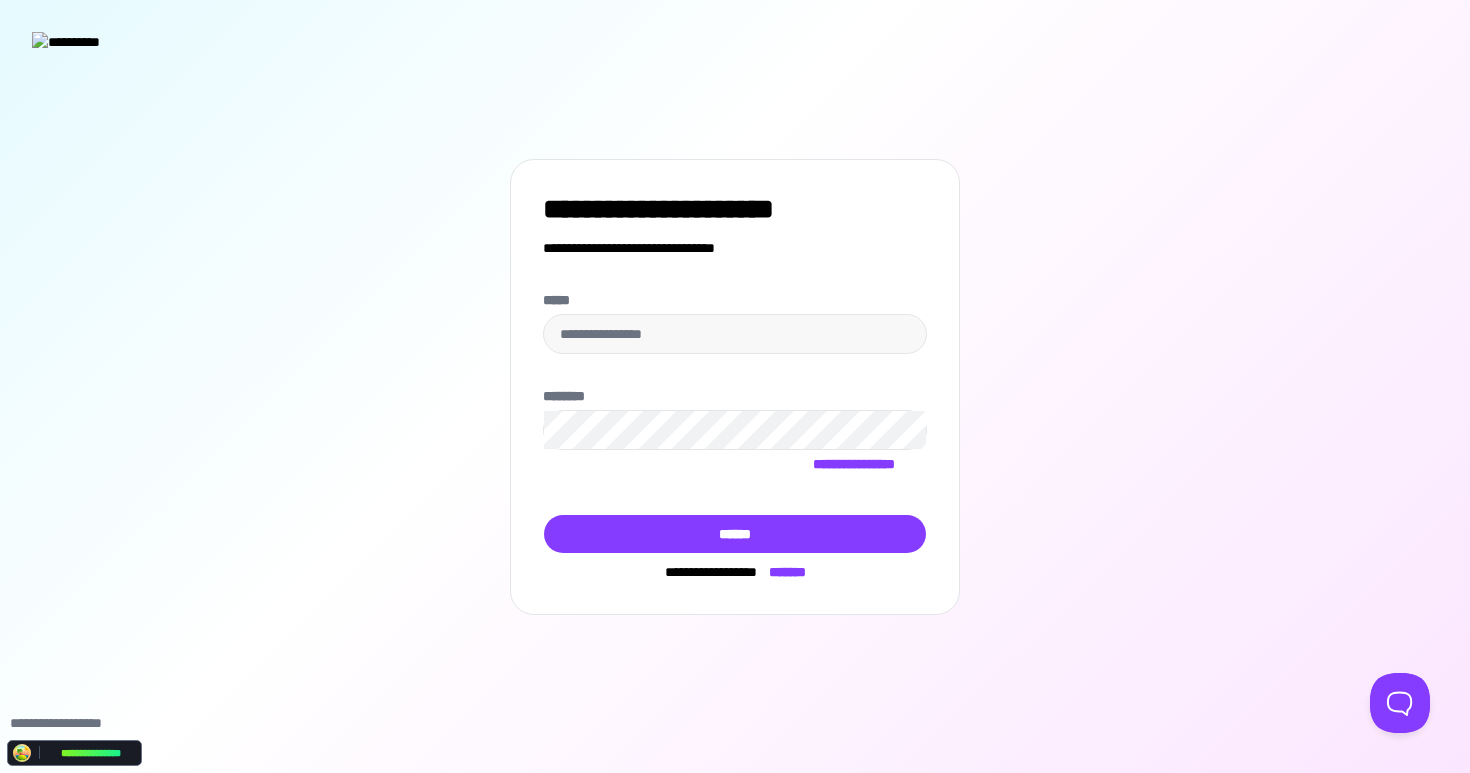 type on "**********" 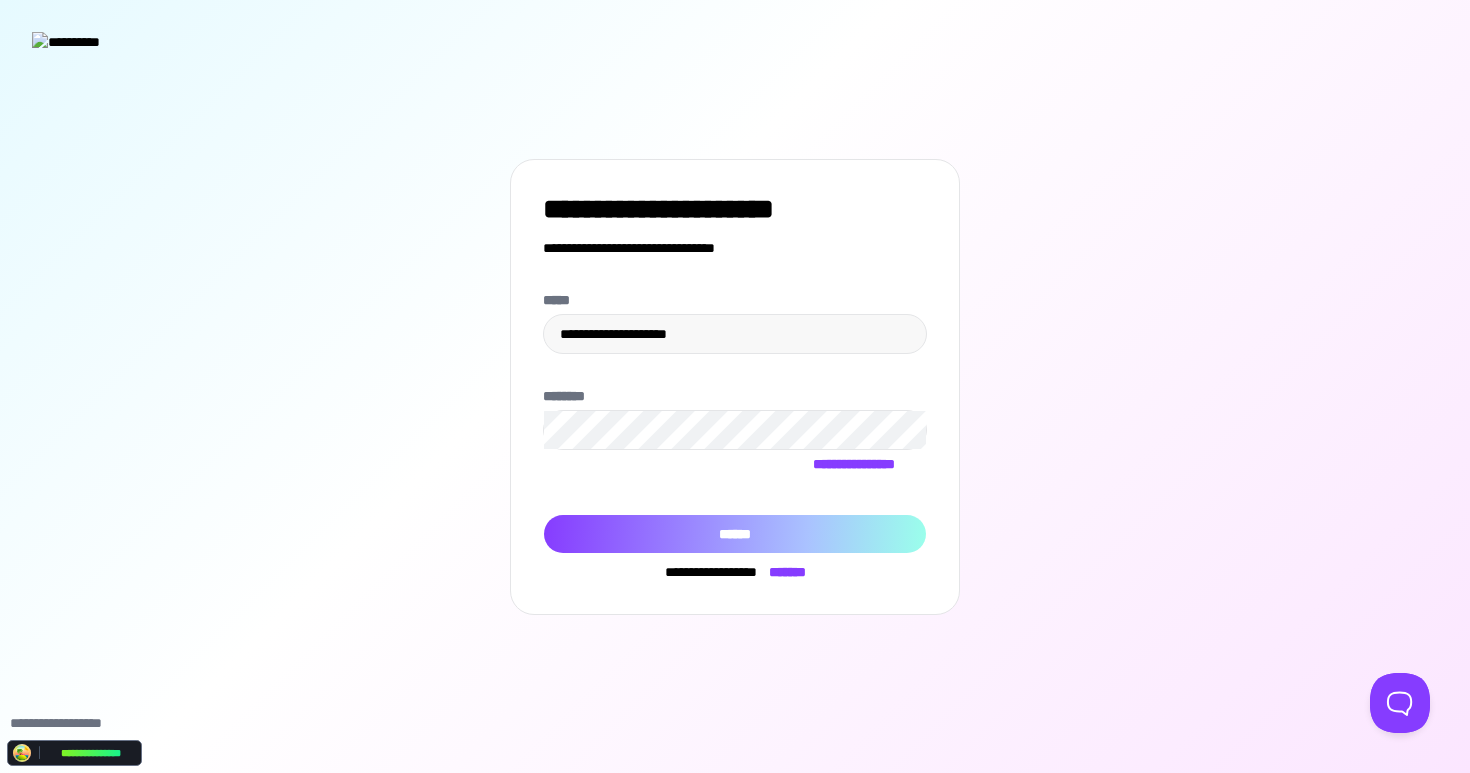 click on "******" at bounding box center [735, 534] 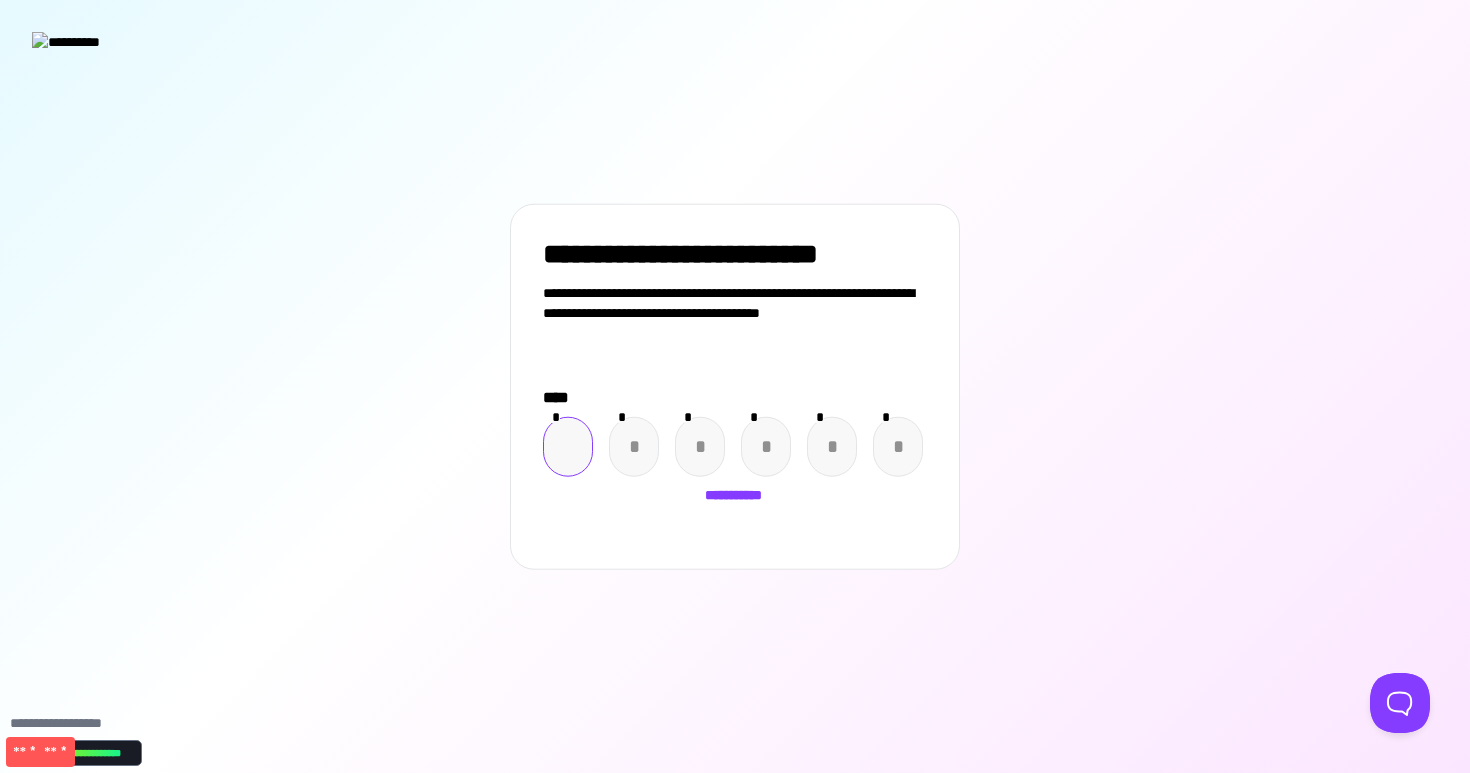 click at bounding box center [568, 446] 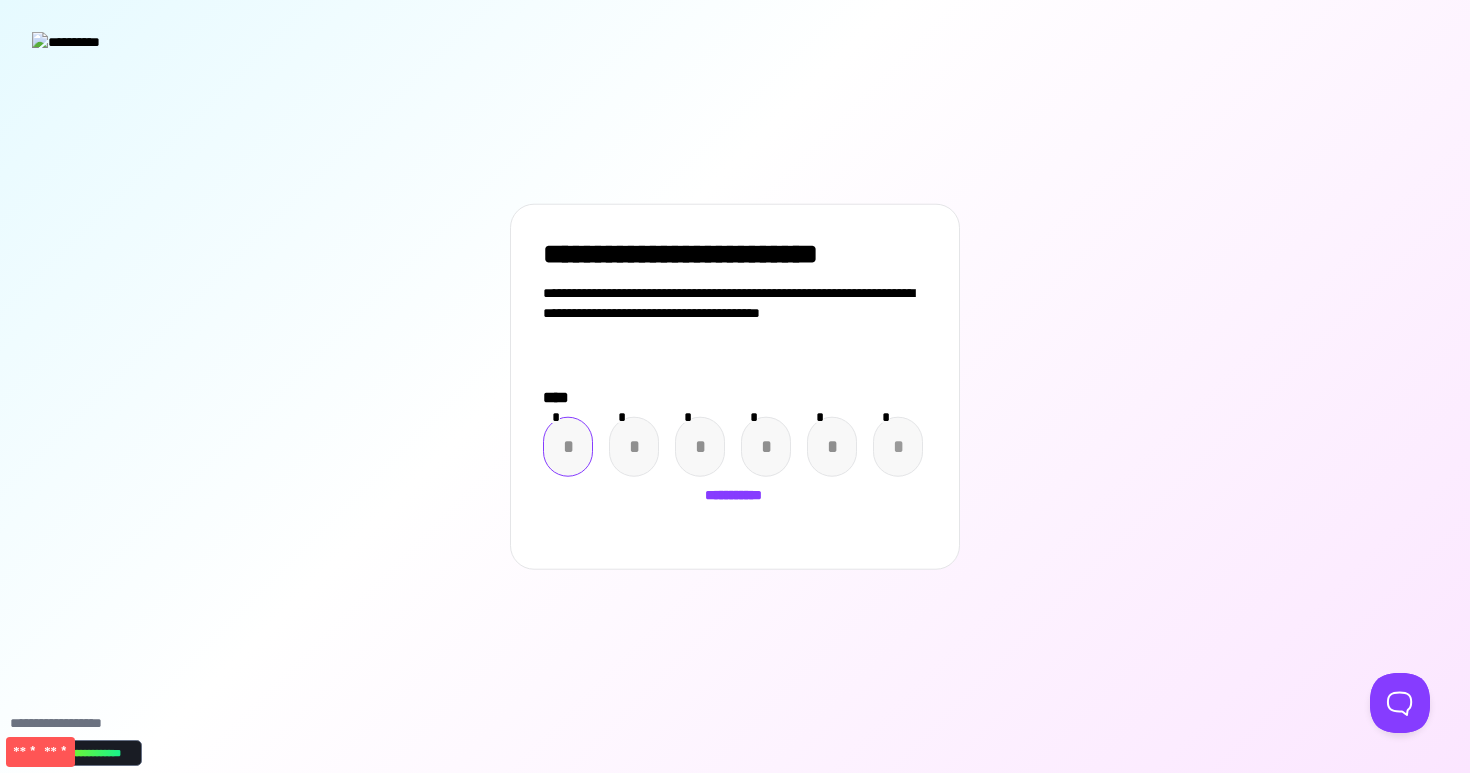 paste on "*" 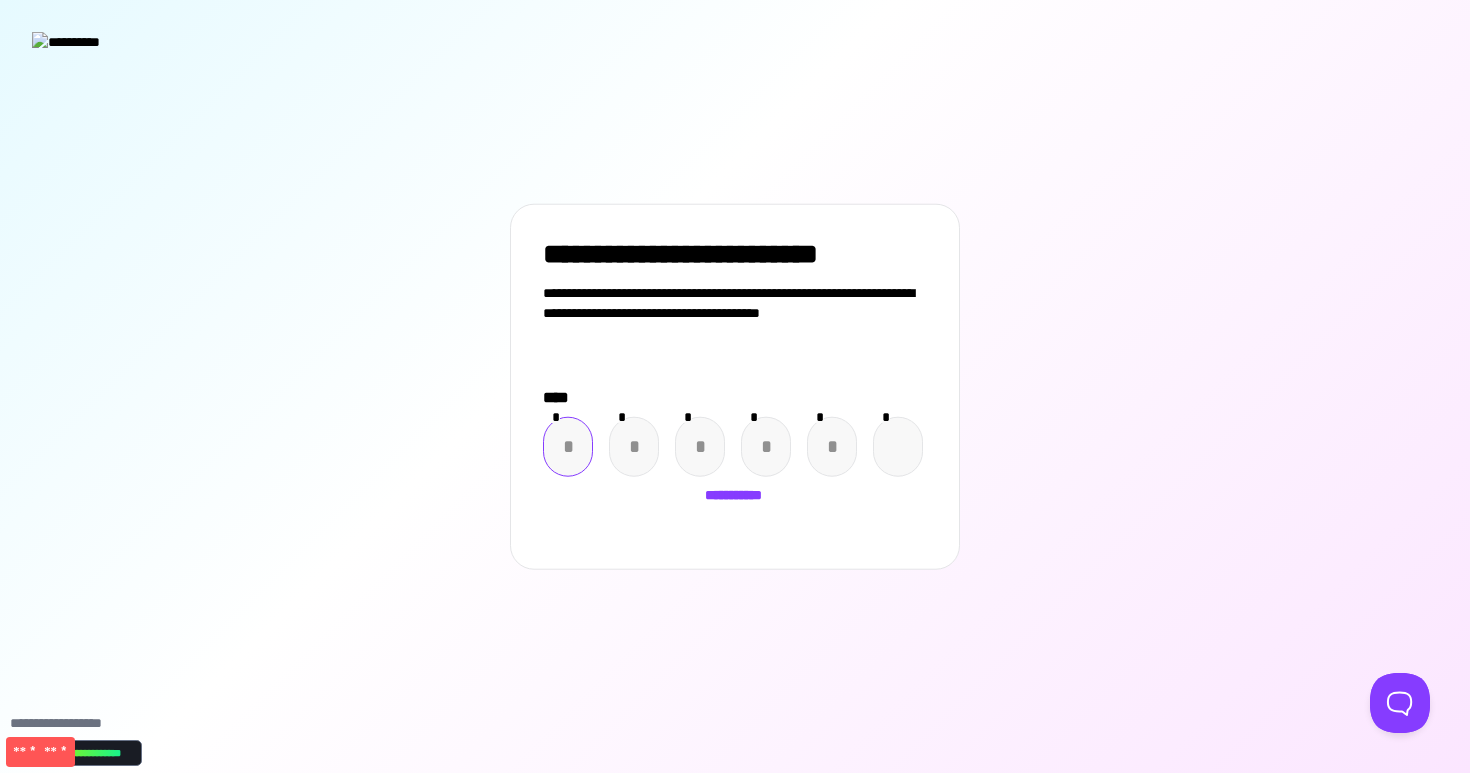 type on "*" 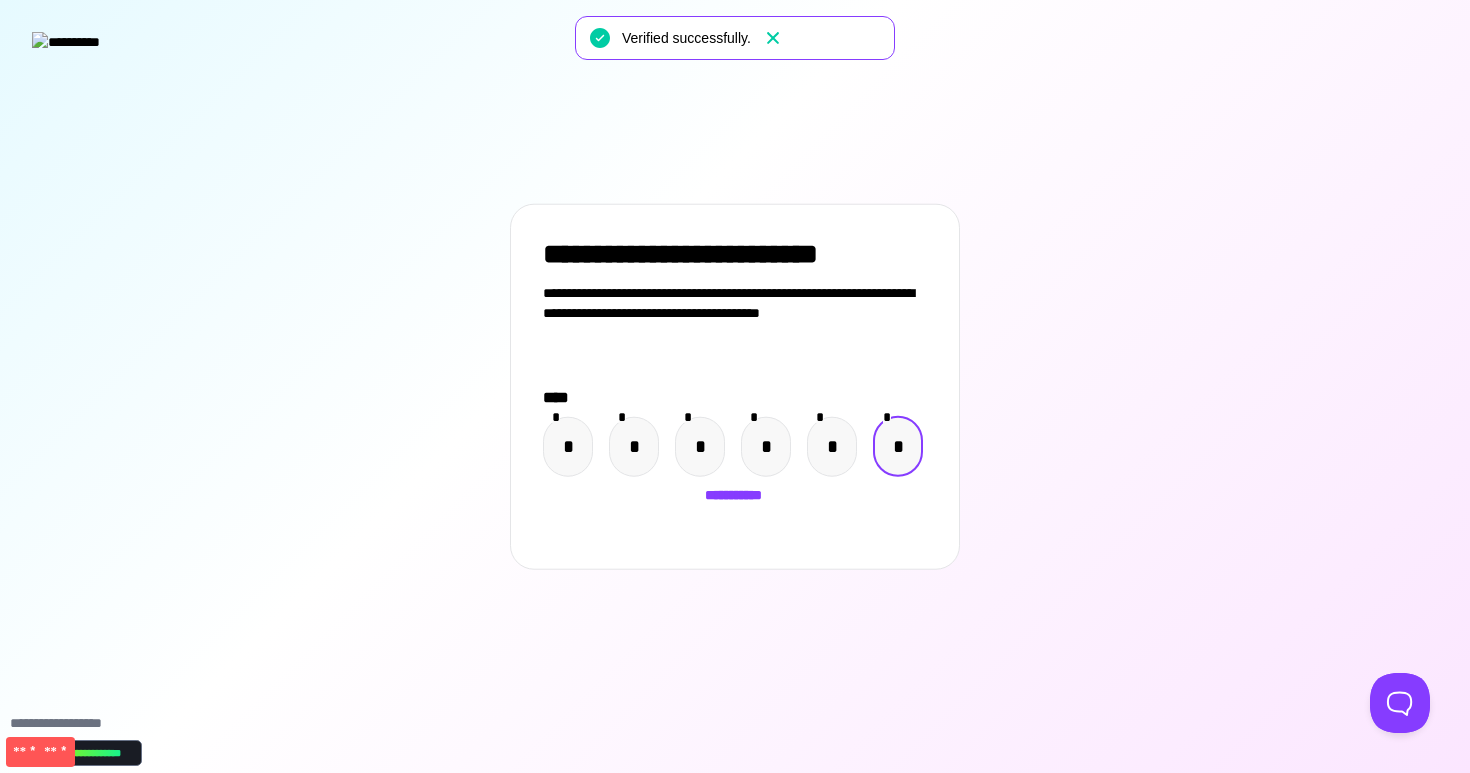 click 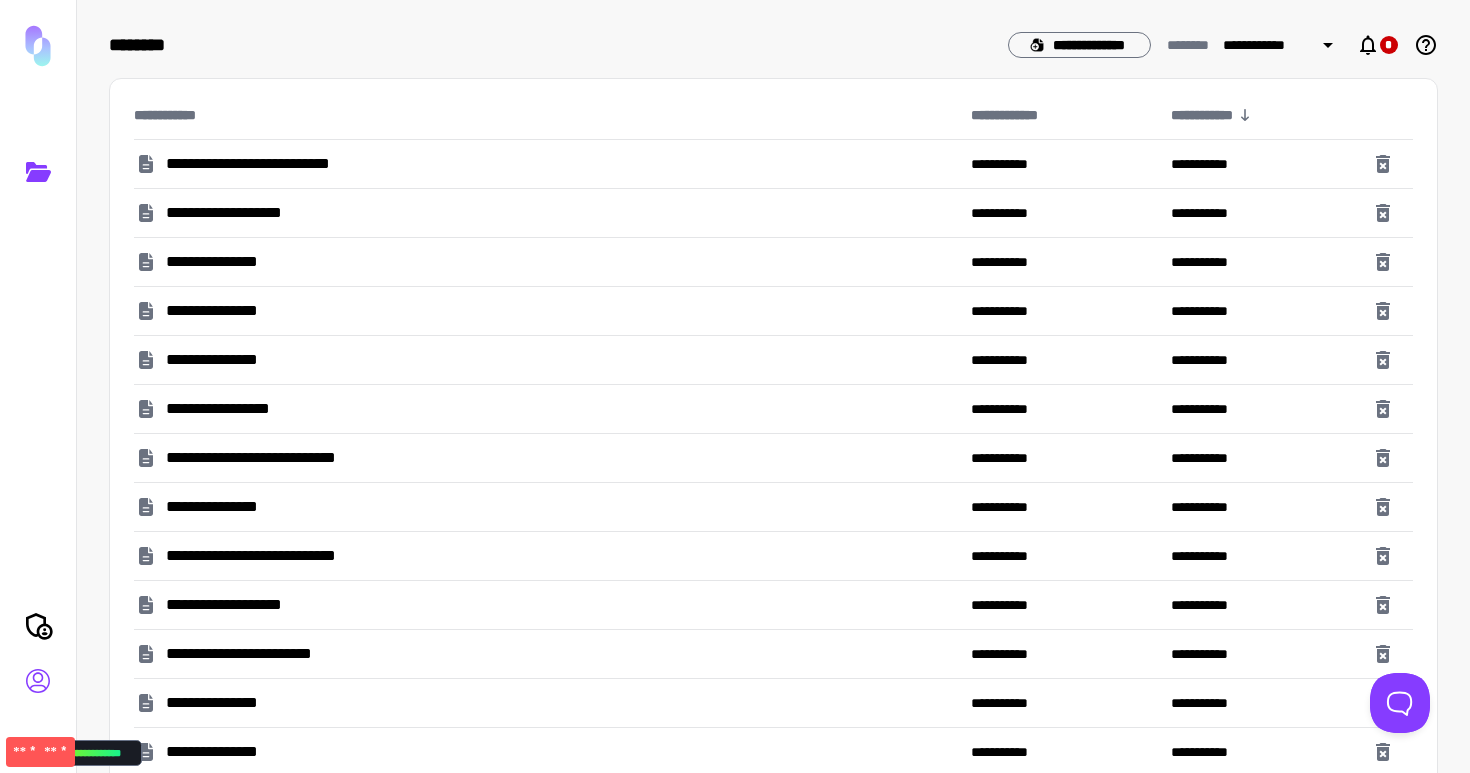 click 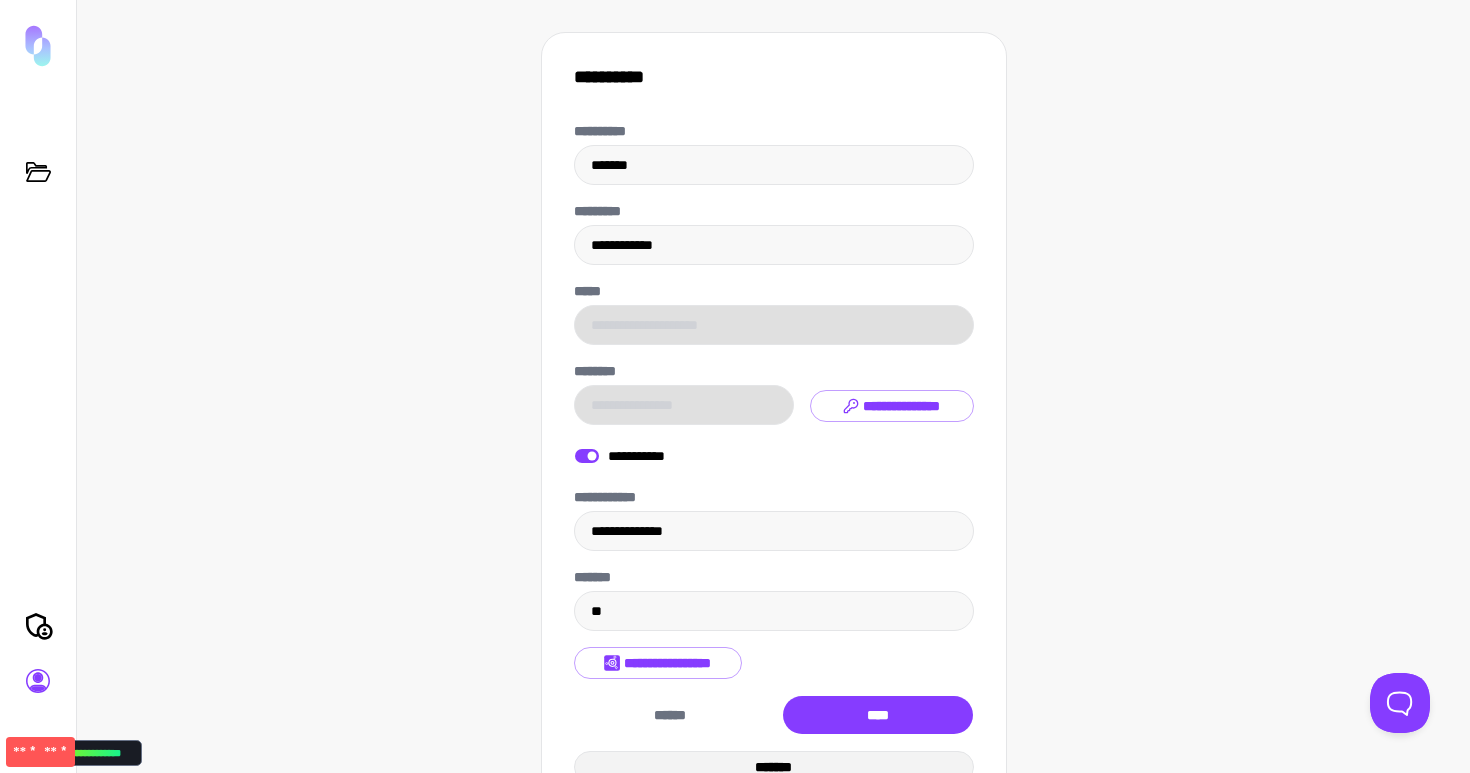 scroll, scrollTop: 5, scrollLeft: 0, axis: vertical 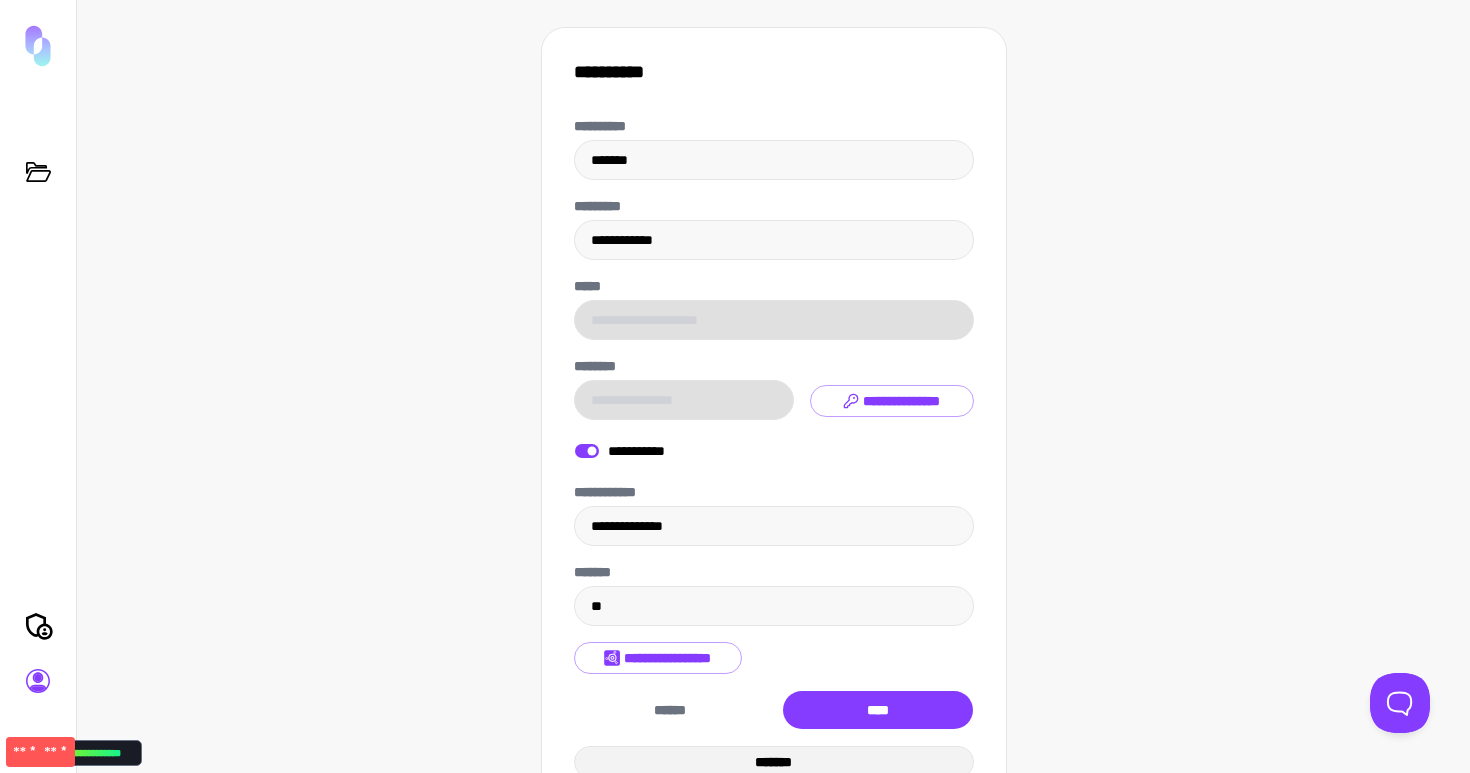 click on "*******" at bounding box center (774, 762) 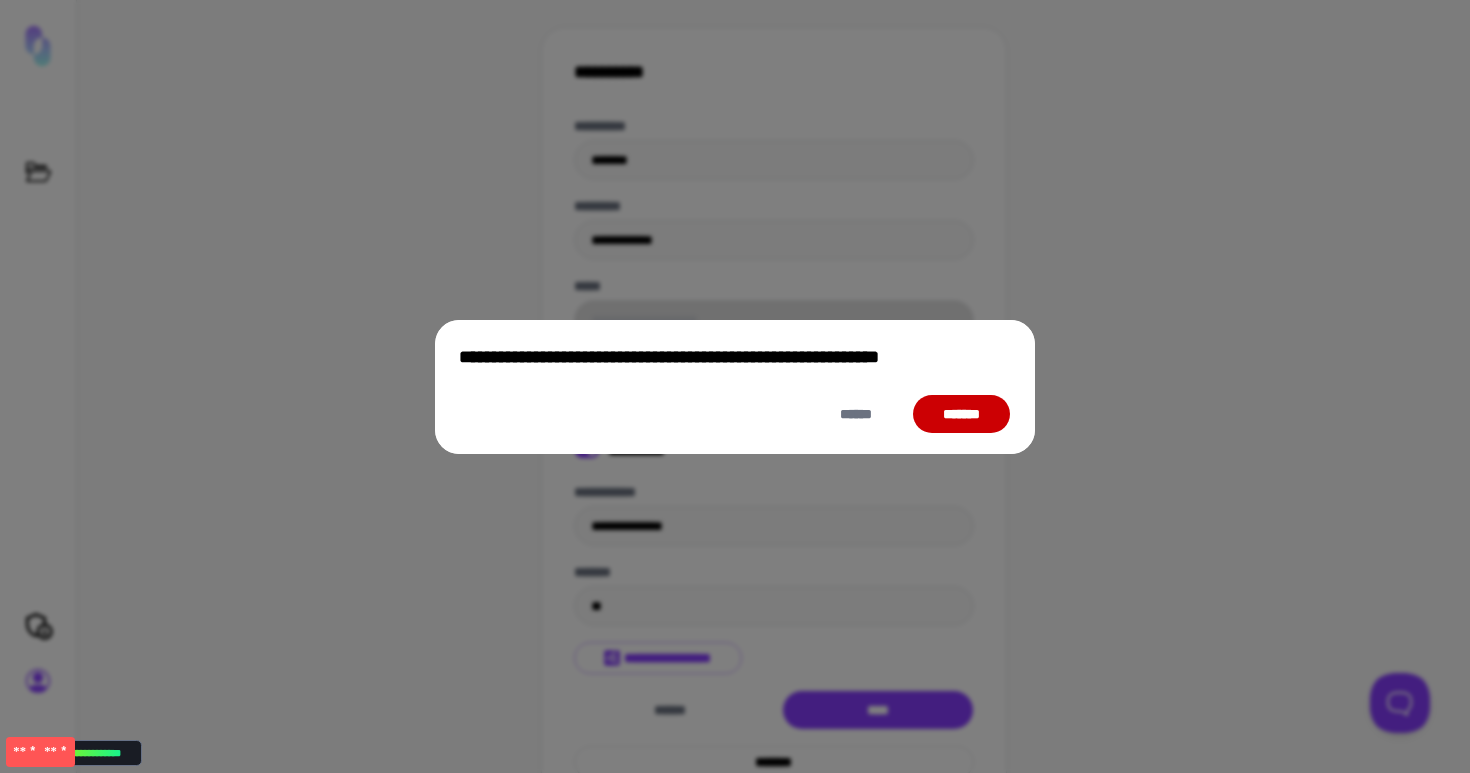 click on "*******" at bounding box center [961, 414] 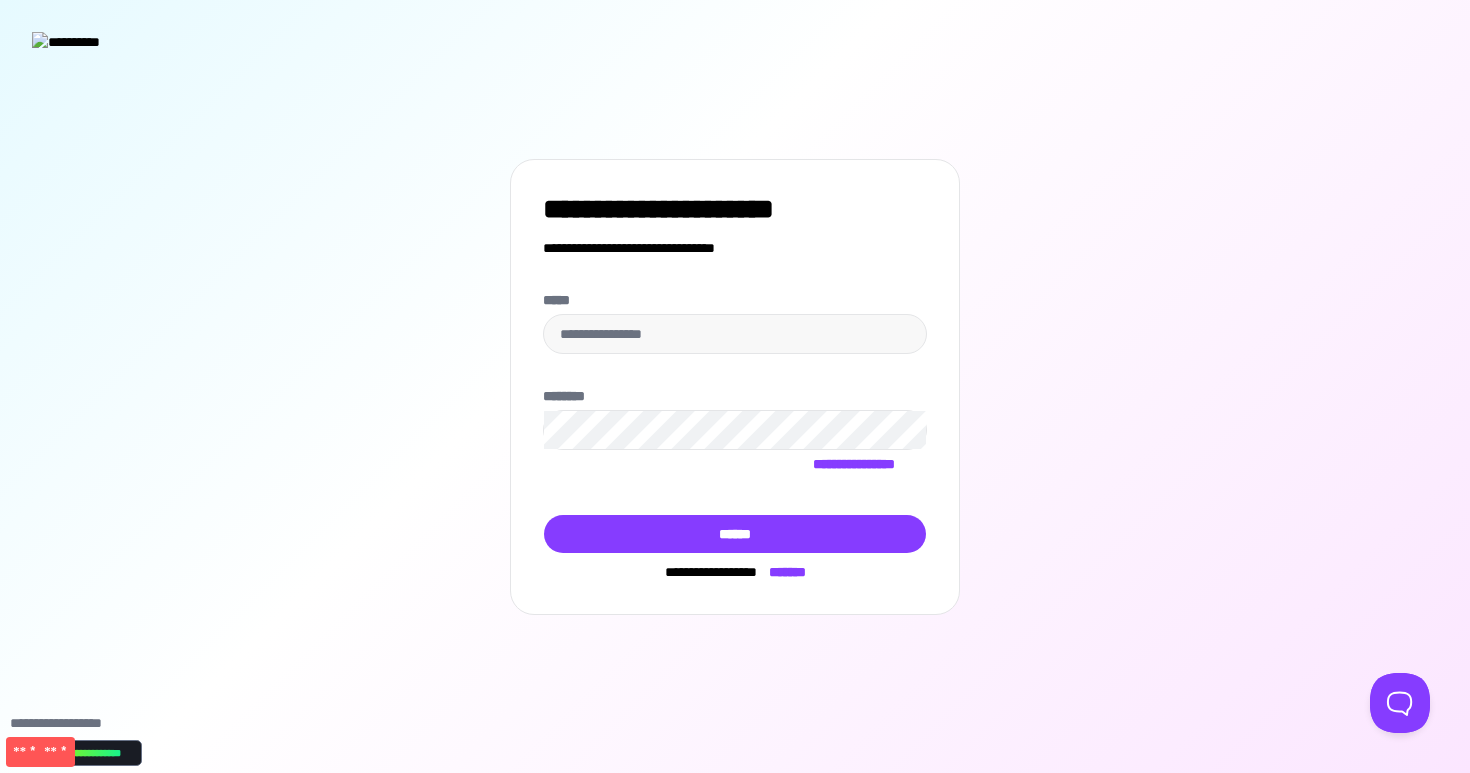 click on "*******" at bounding box center (781, 572) 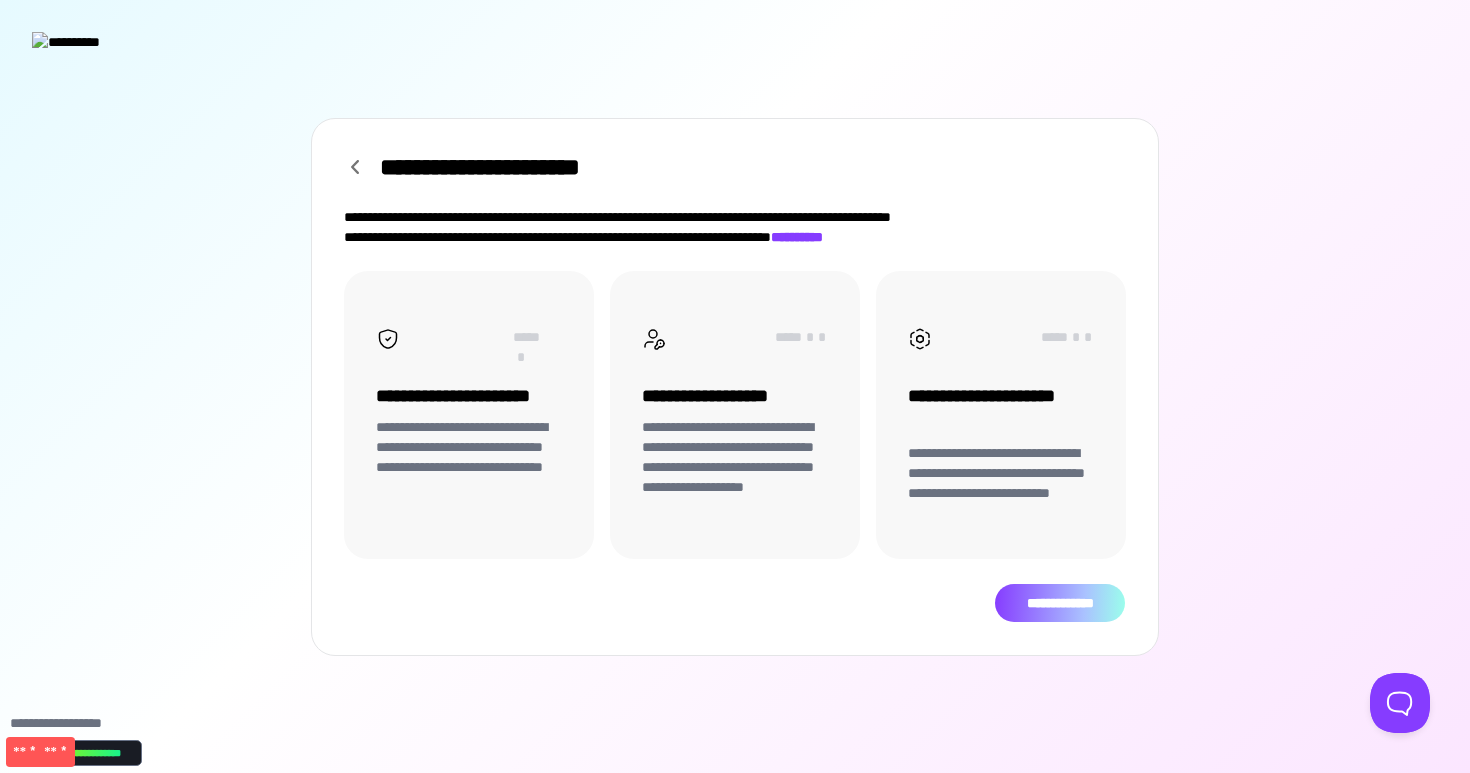 click on "**********" at bounding box center [1060, 603] 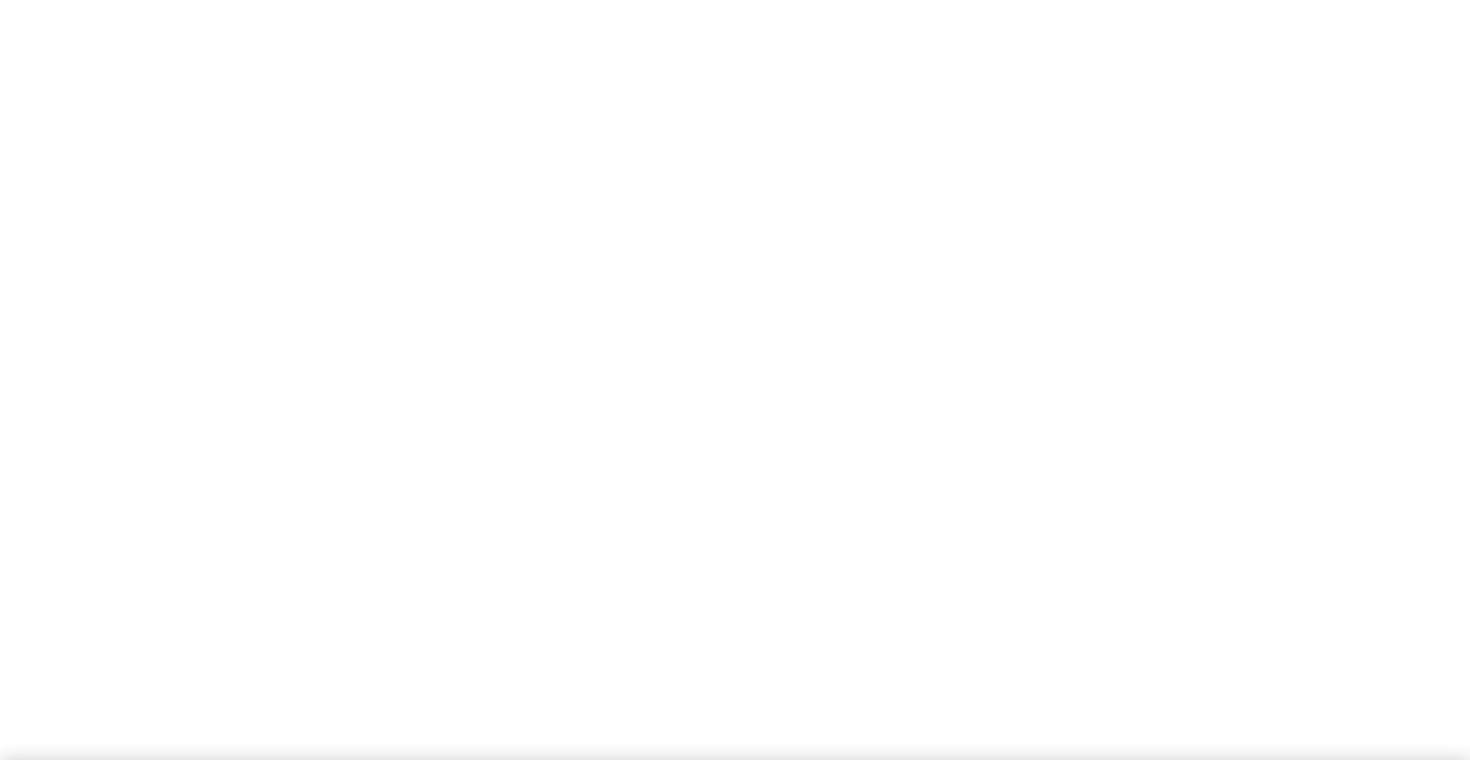 scroll, scrollTop: 0, scrollLeft: 0, axis: both 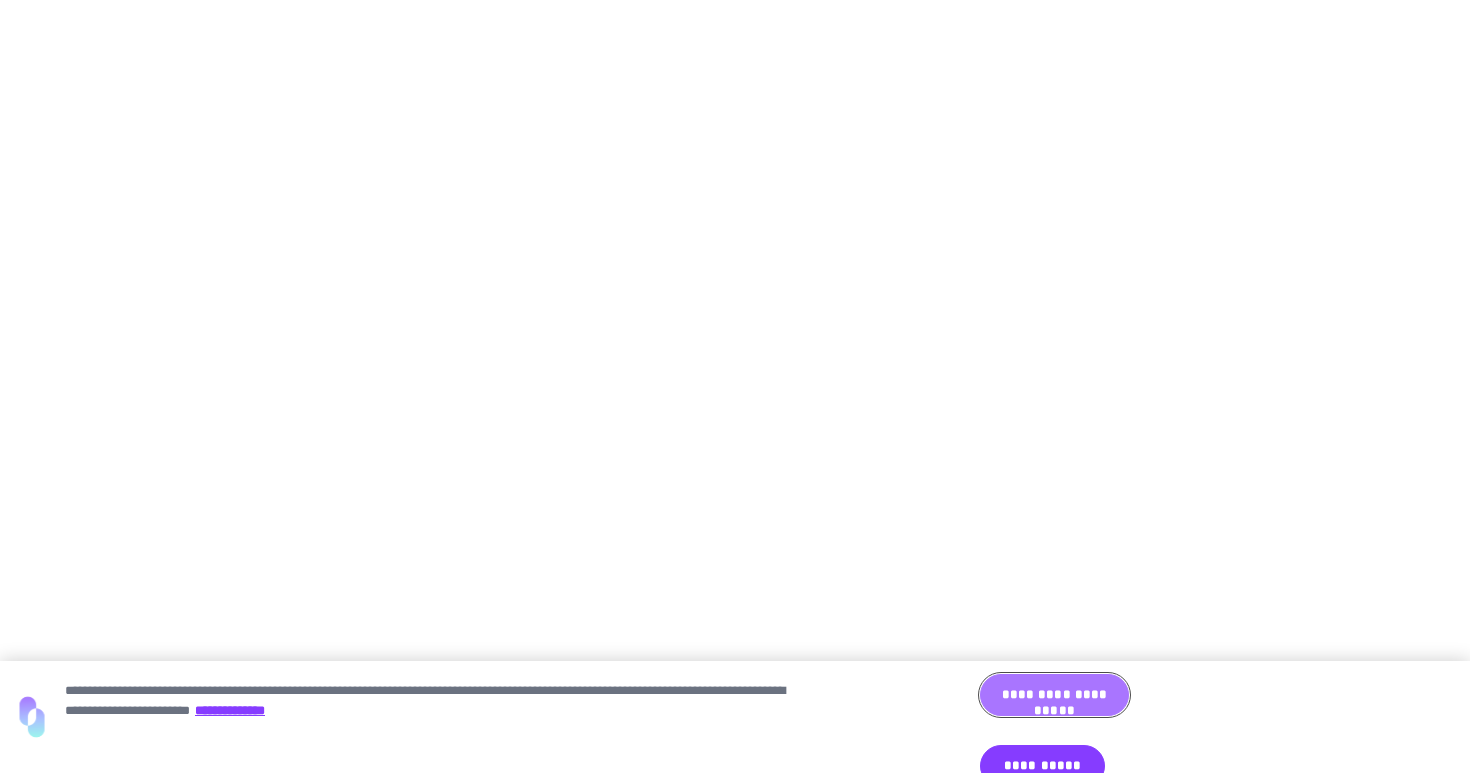 click on "**********" at bounding box center (1054, 695) 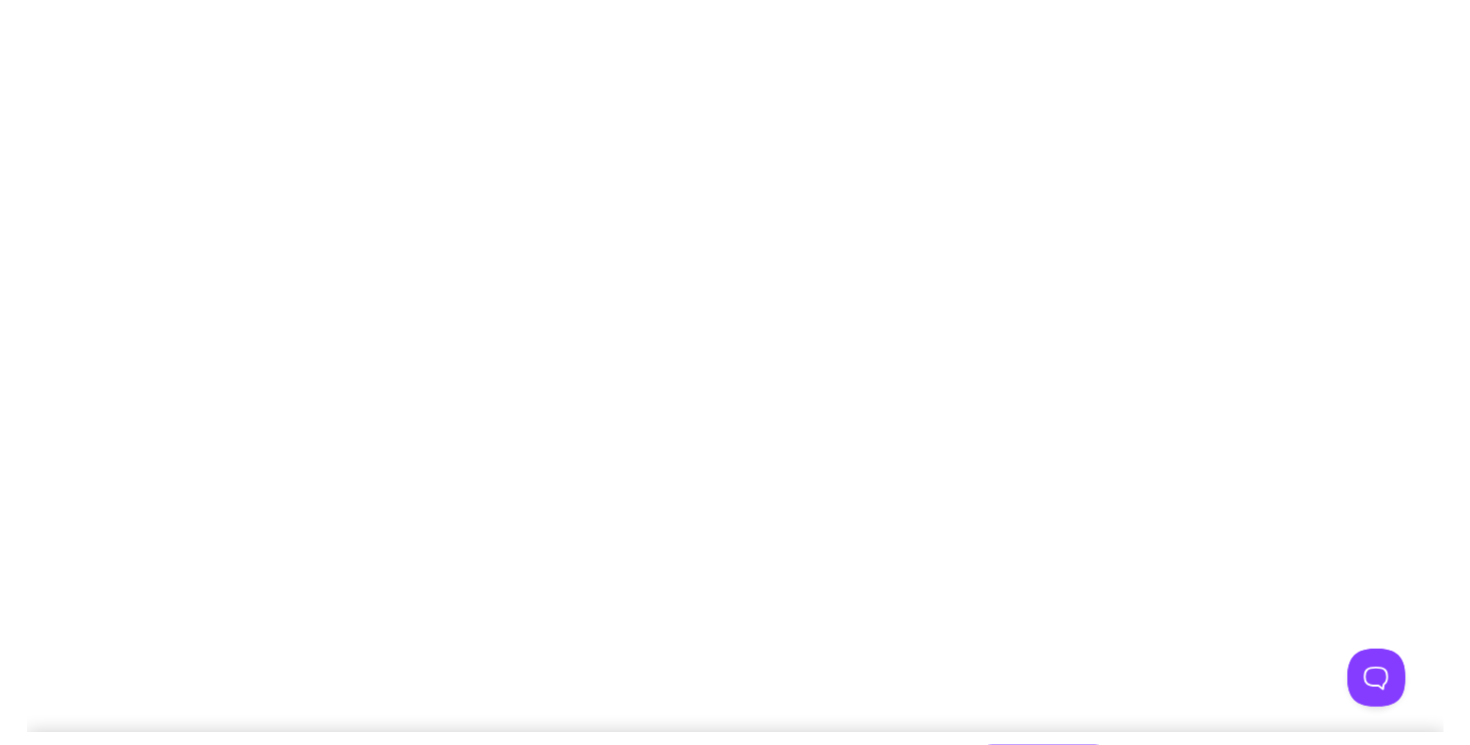 scroll, scrollTop: 0, scrollLeft: 0, axis: both 